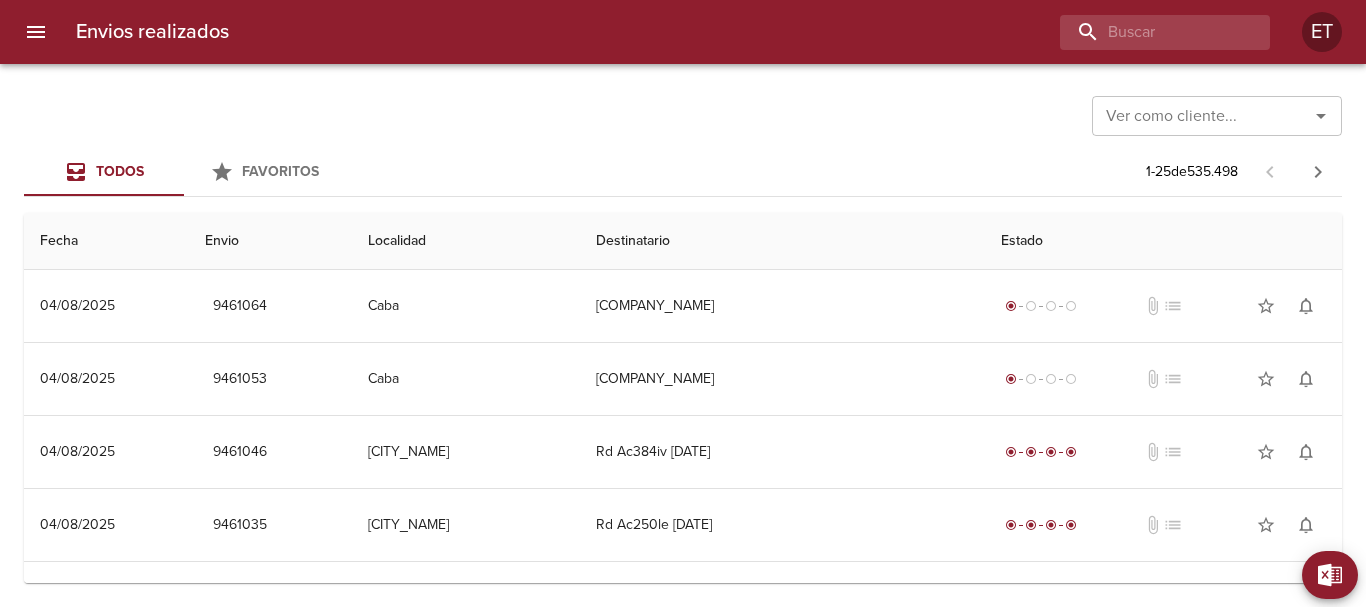 scroll, scrollTop: 0, scrollLeft: 0, axis: both 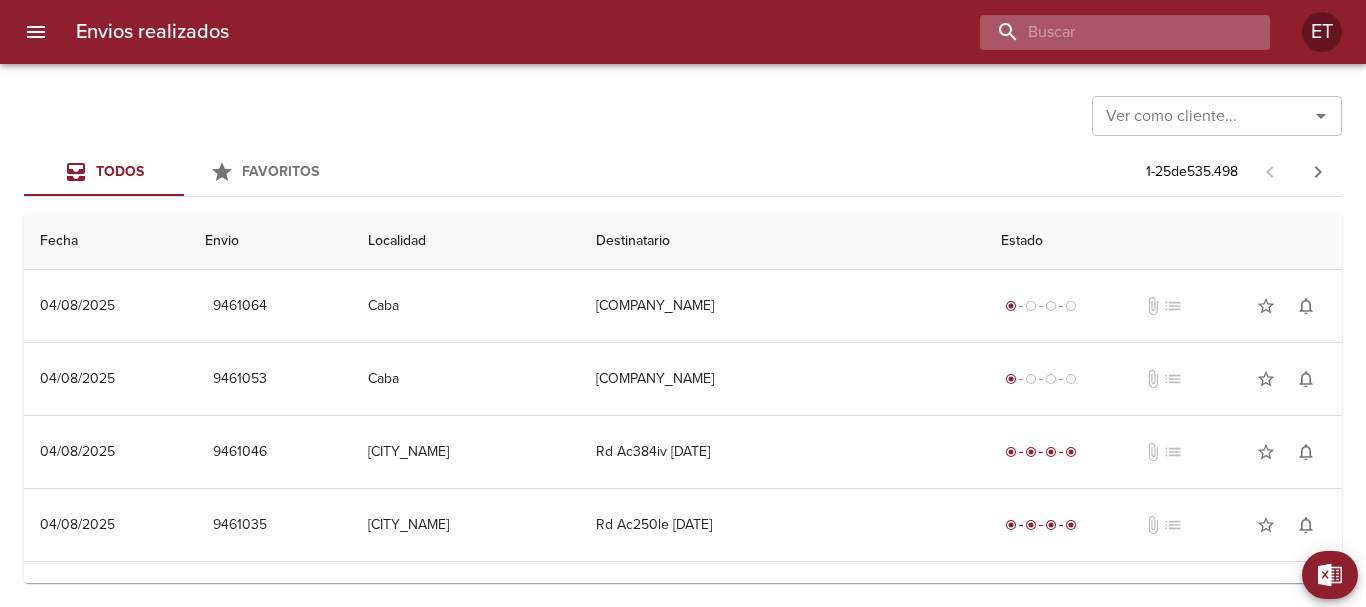 click at bounding box center (1108, 32) 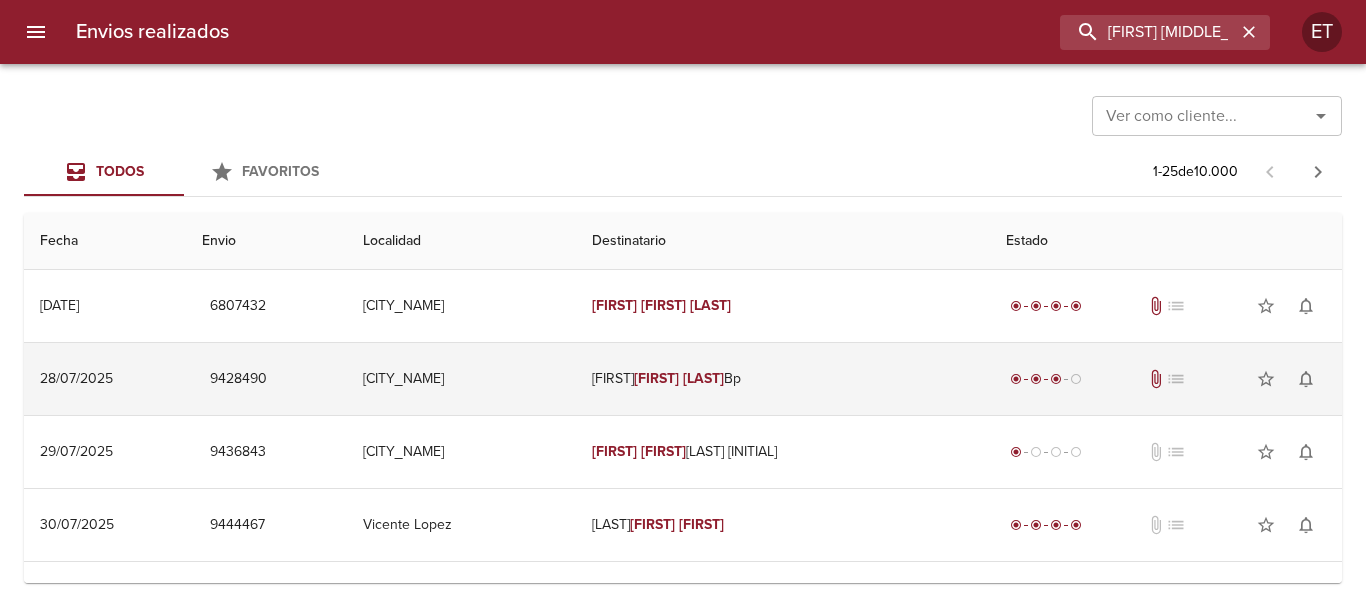 click on "[FIRST] [FIRST] [LAST] [INITIAL]" at bounding box center (783, 379) 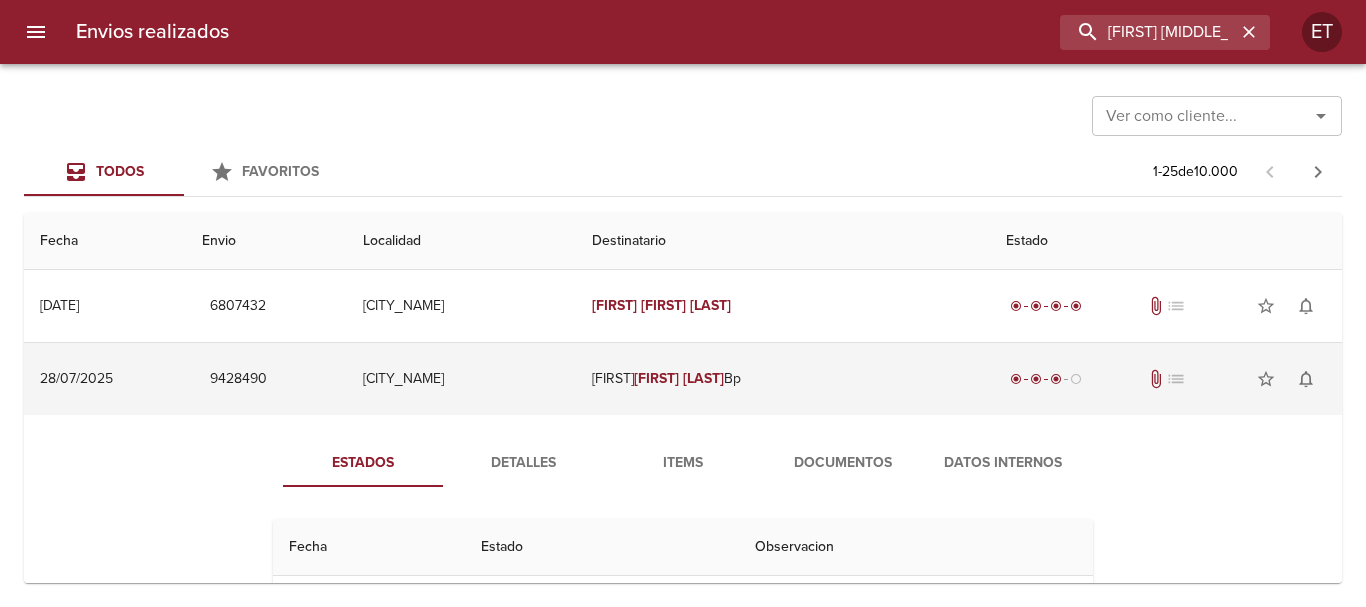 scroll, scrollTop: 100, scrollLeft: 0, axis: vertical 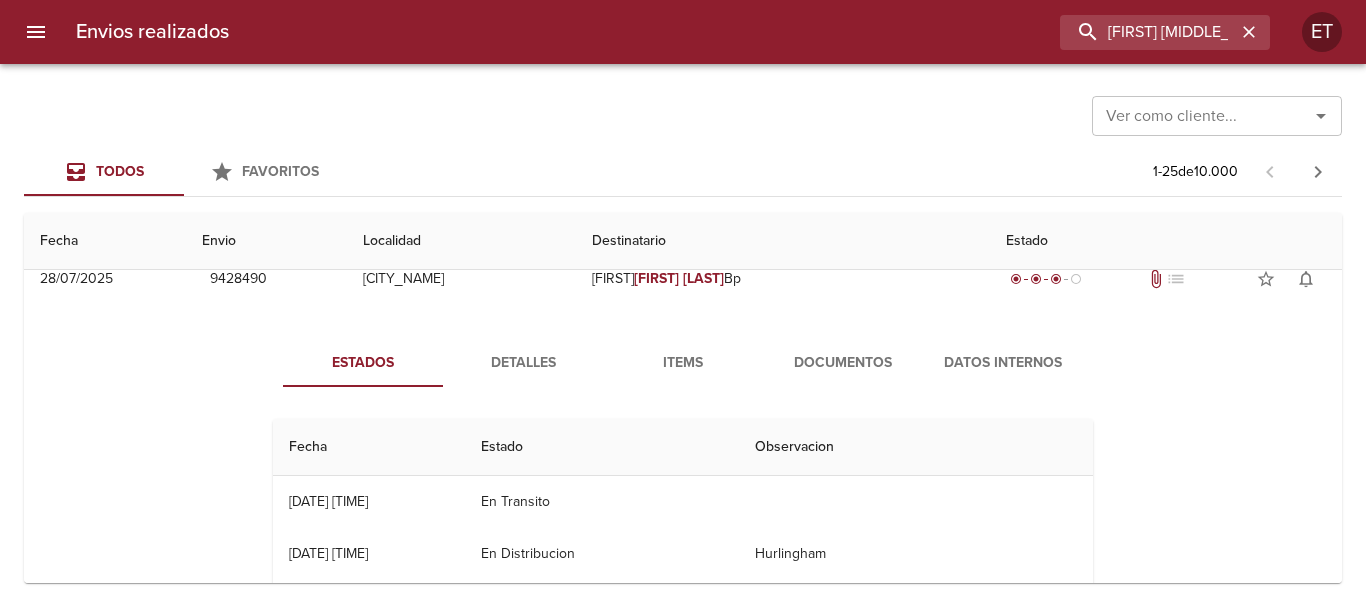click on "Documentos" at bounding box center (843, 363) 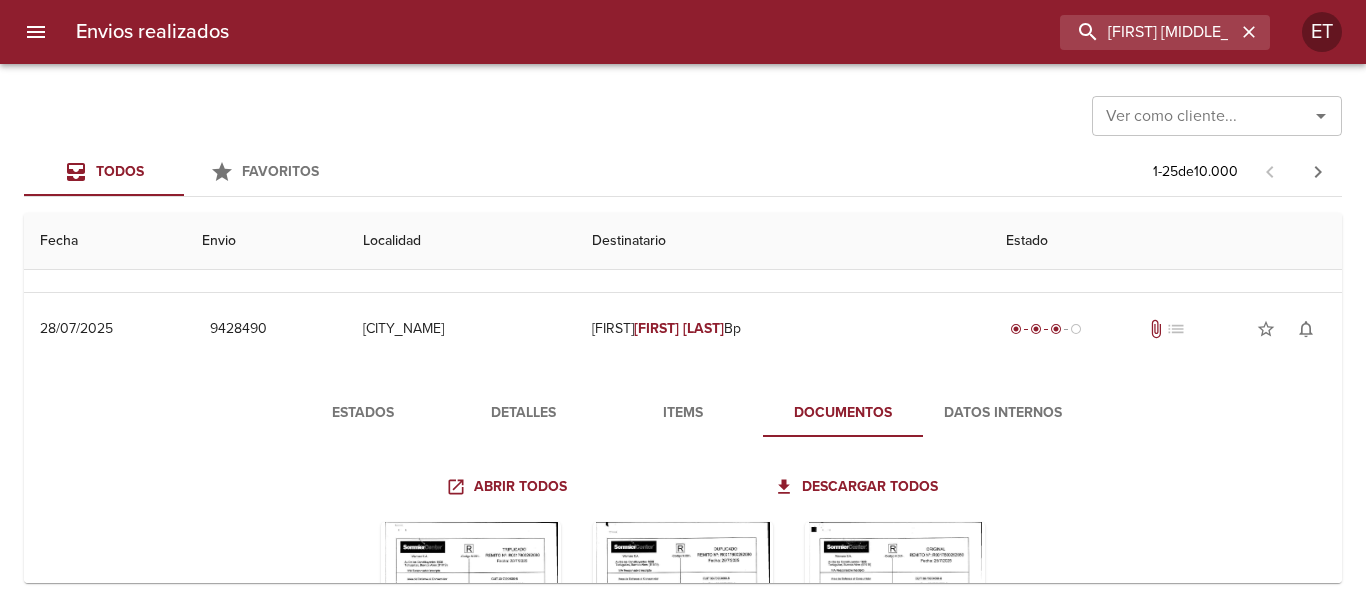 scroll, scrollTop: 0, scrollLeft: 0, axis: both 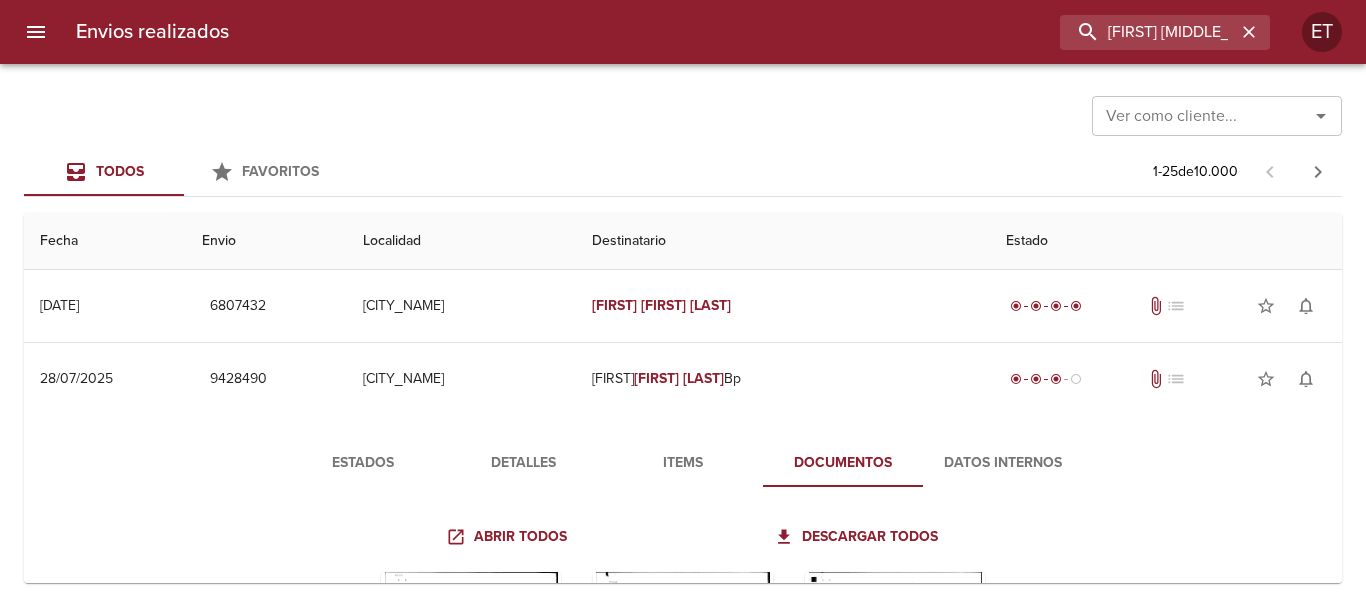 click on "Envios realizados [FIRST] [LAST] ET" at bounding box center (683, 32) 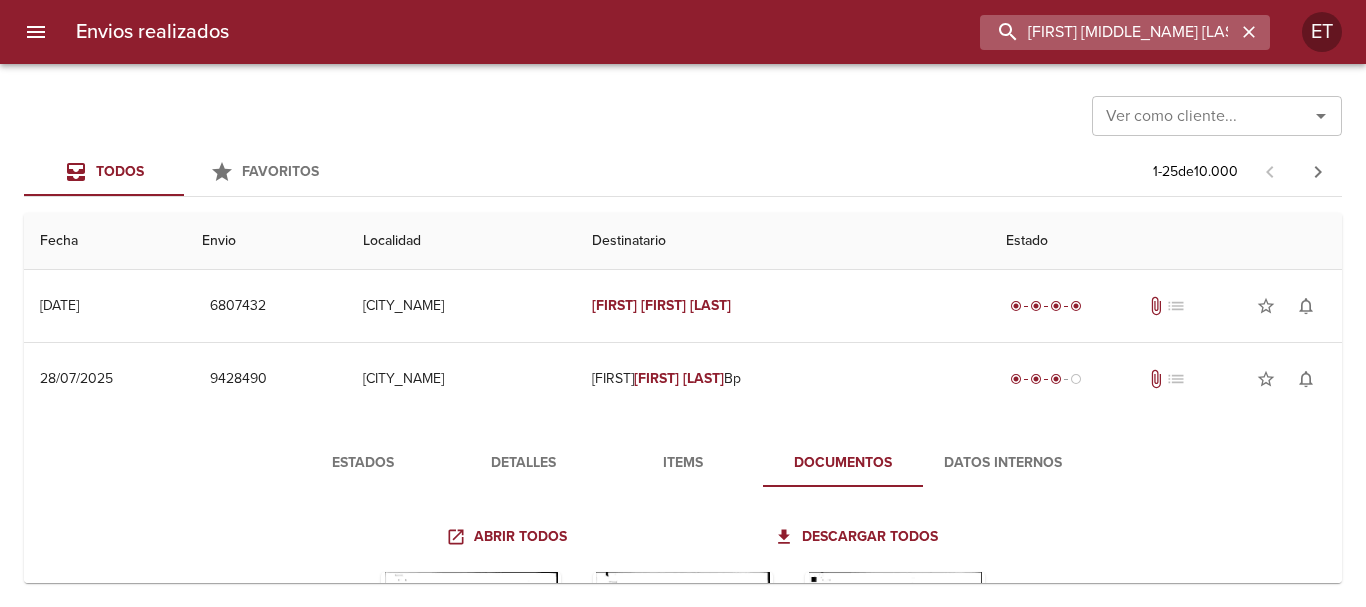 click on "[FIRST] [MIDDLE_NAME] [LAST]" at bounding box center [1108, 32] 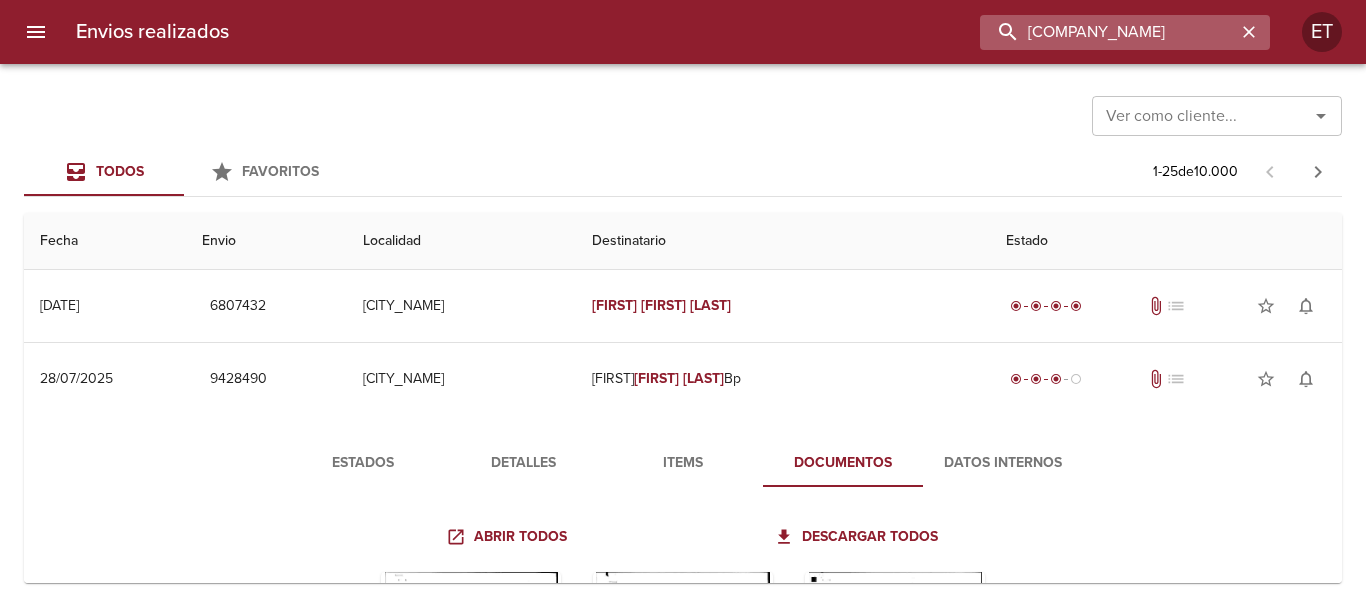 type on "[COMPANY_NAME]" 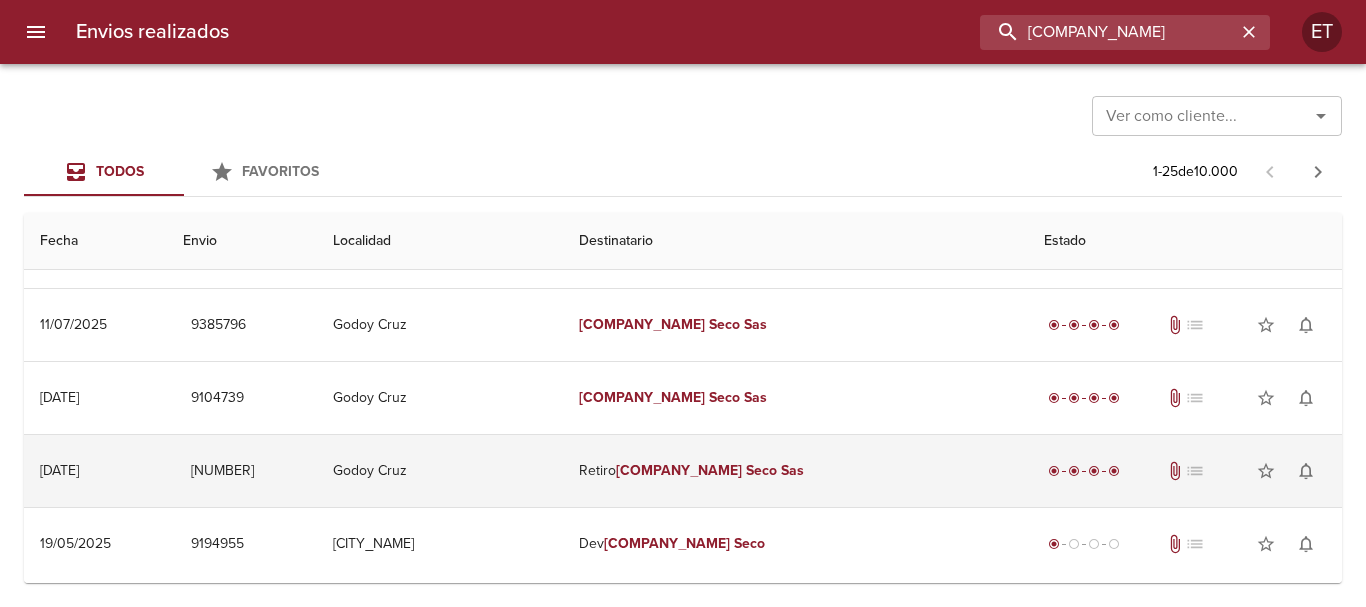scroll, scrollTop: 100, scrollLeft: 0, axis: vertical 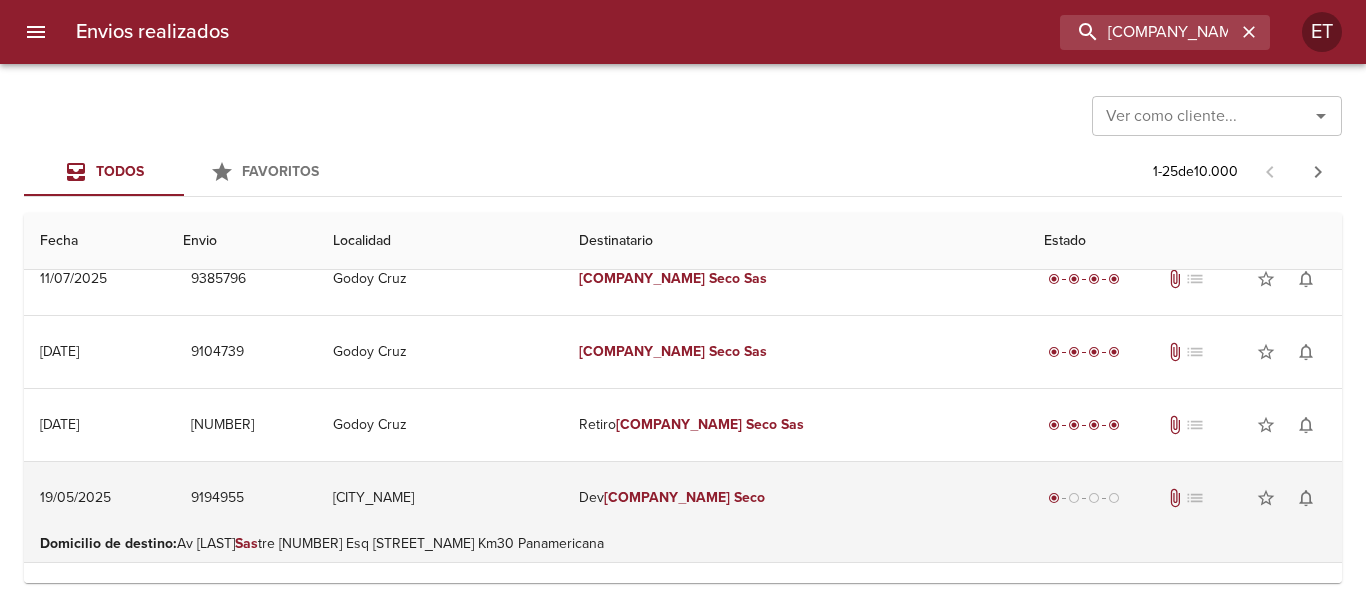 click on "[COMPANY_NAME]" at bounding box center (667, 497) 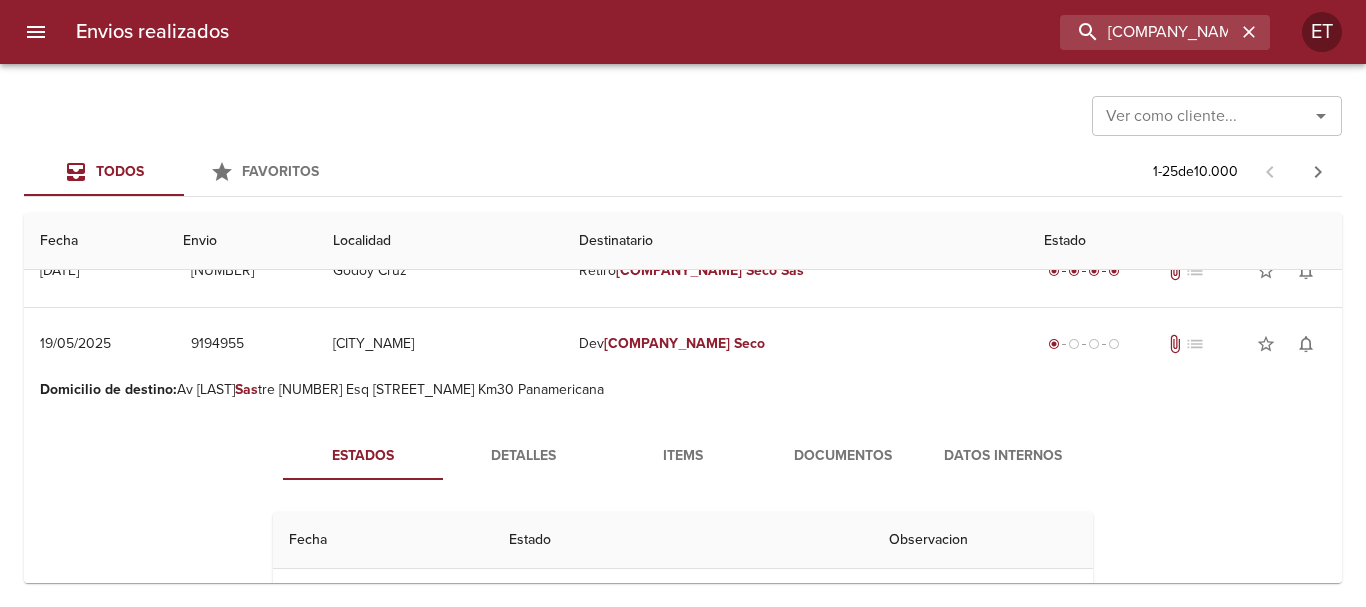 scroll, scrollTop: 300, scrollLeft: 0, axis: vertical 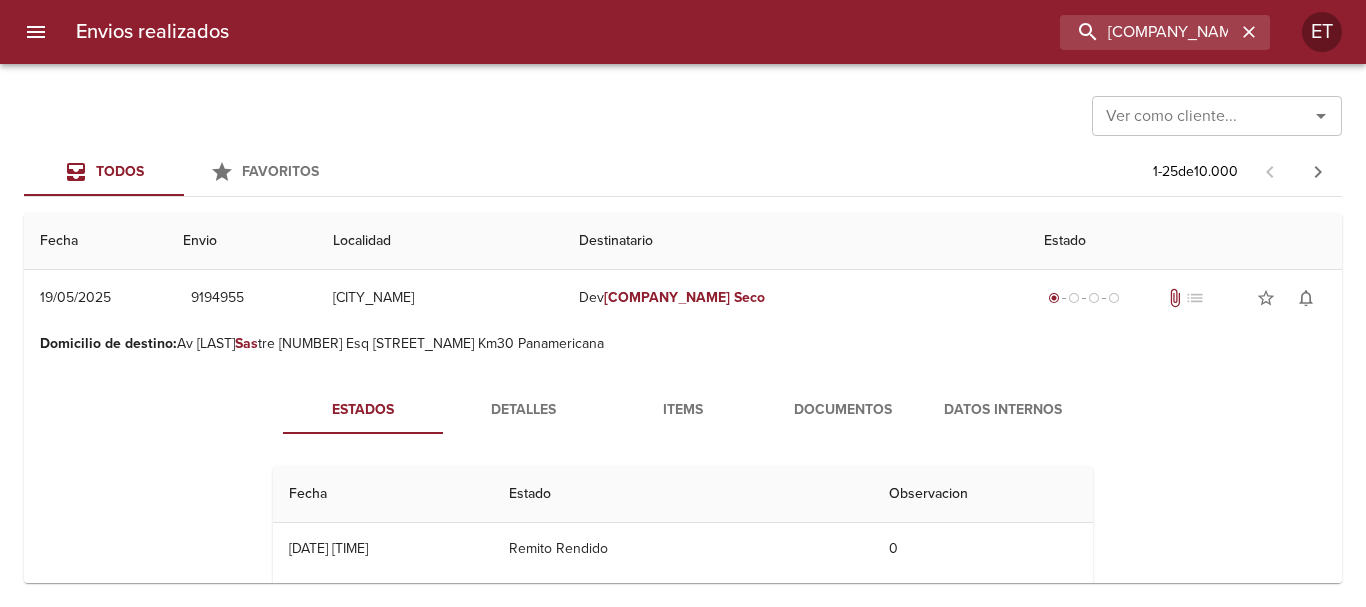 click on "Documentos" at bounding box center [843, 410] 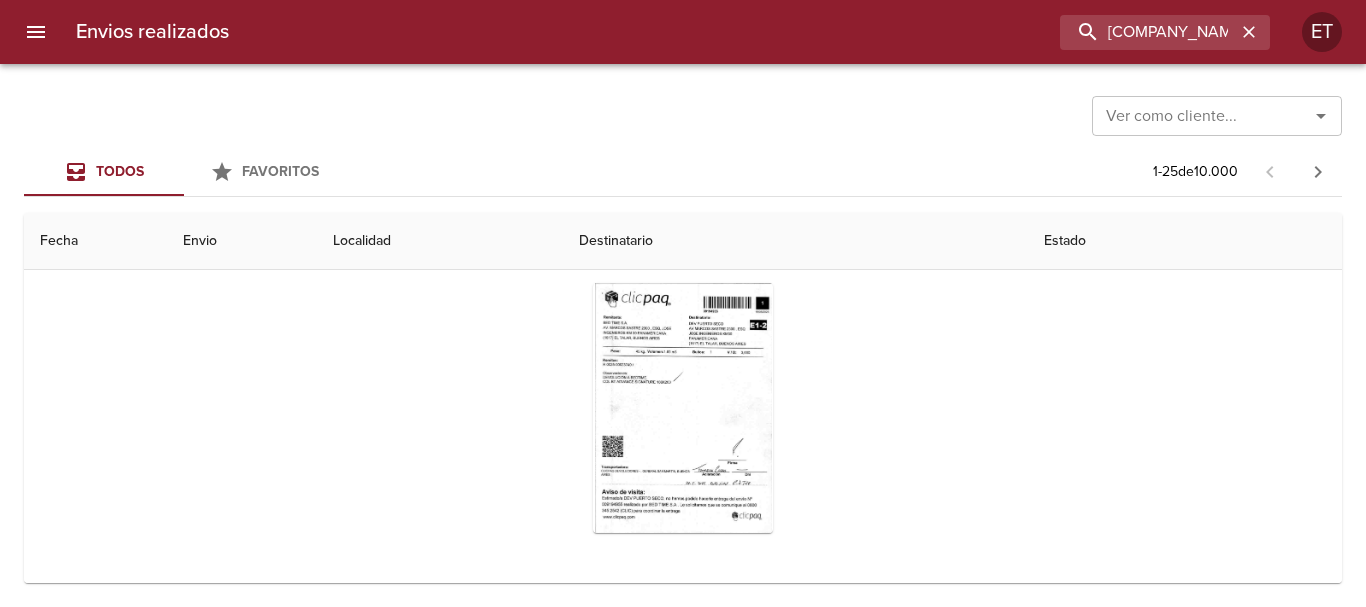 scroll, scrollTop: 500, scrollLeft: 0, axis: vertical 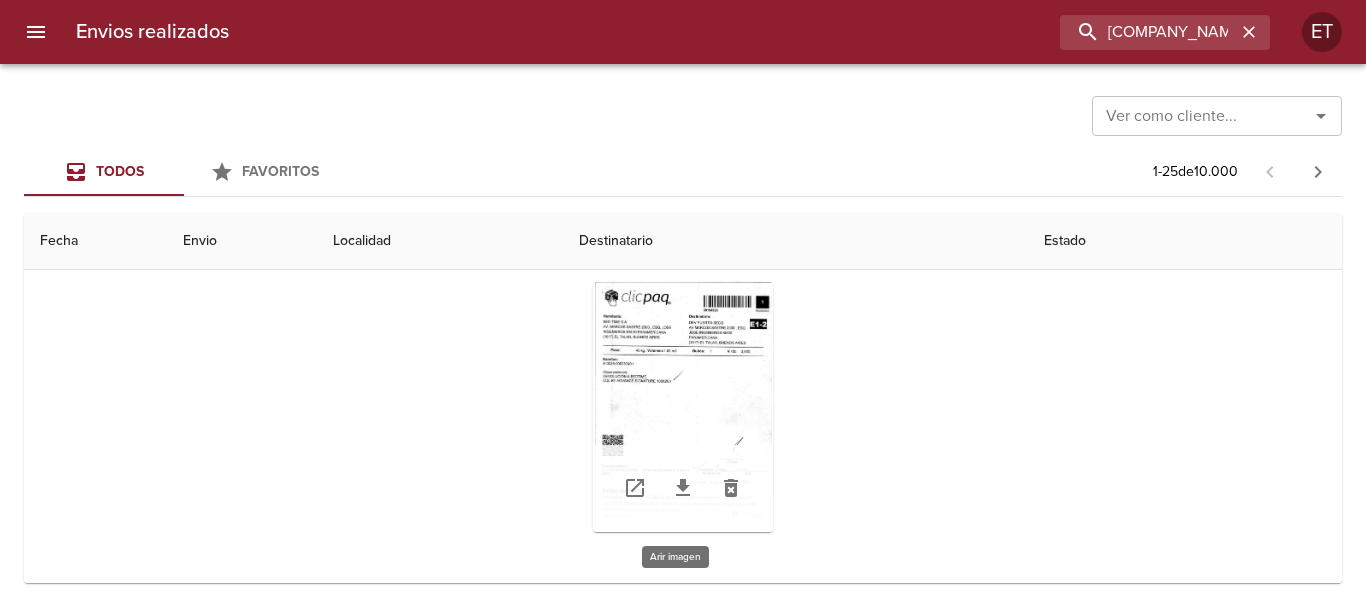 click at bounding box center (683, 407) 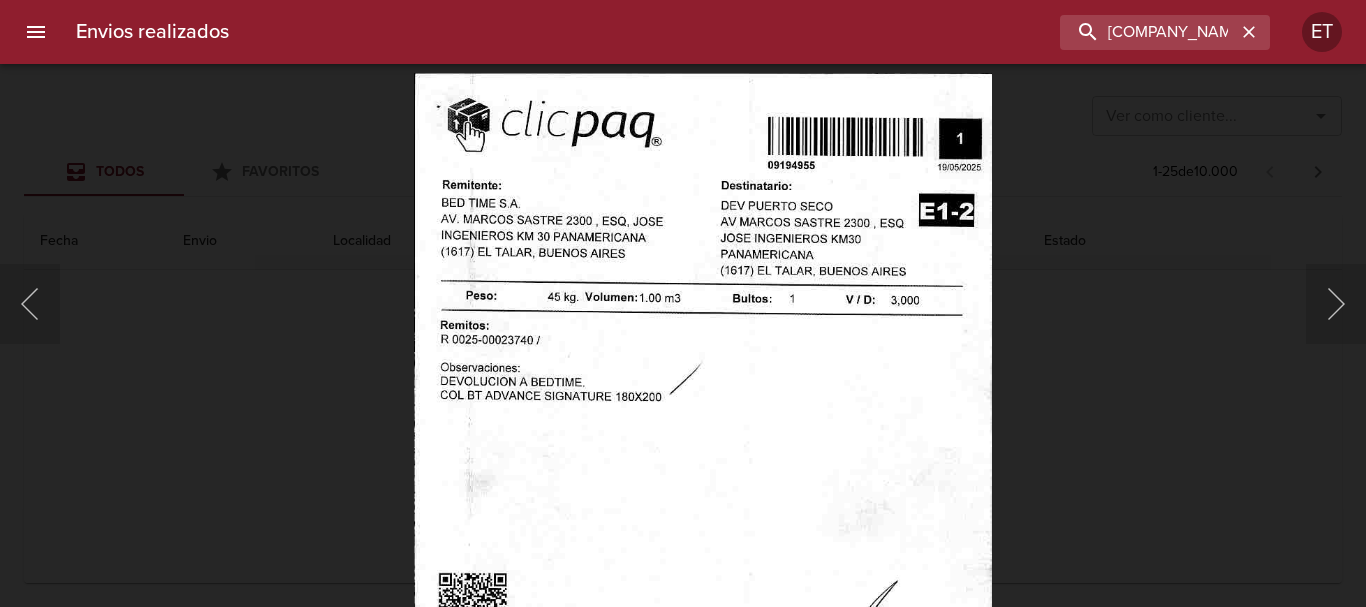 click at bounding box center (702, 482) 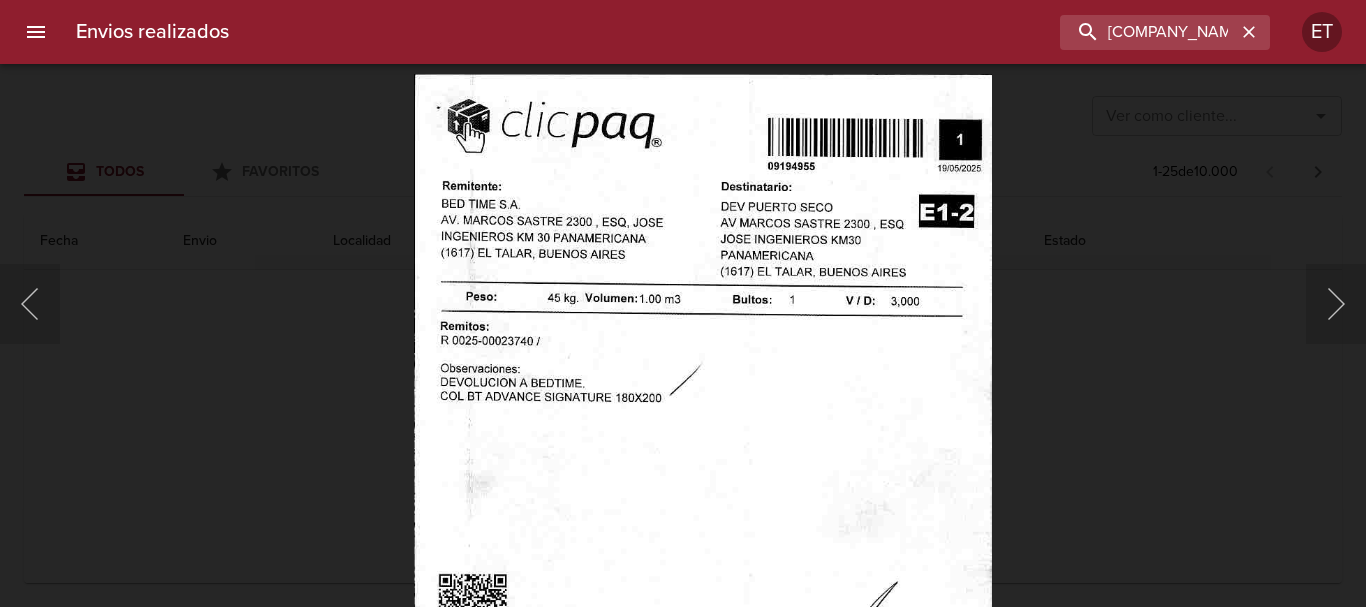 drag, startPoint x: 1170, startPoint y: 500, endPoint x: 1051, endPoint y: 409, distance: 149.80655 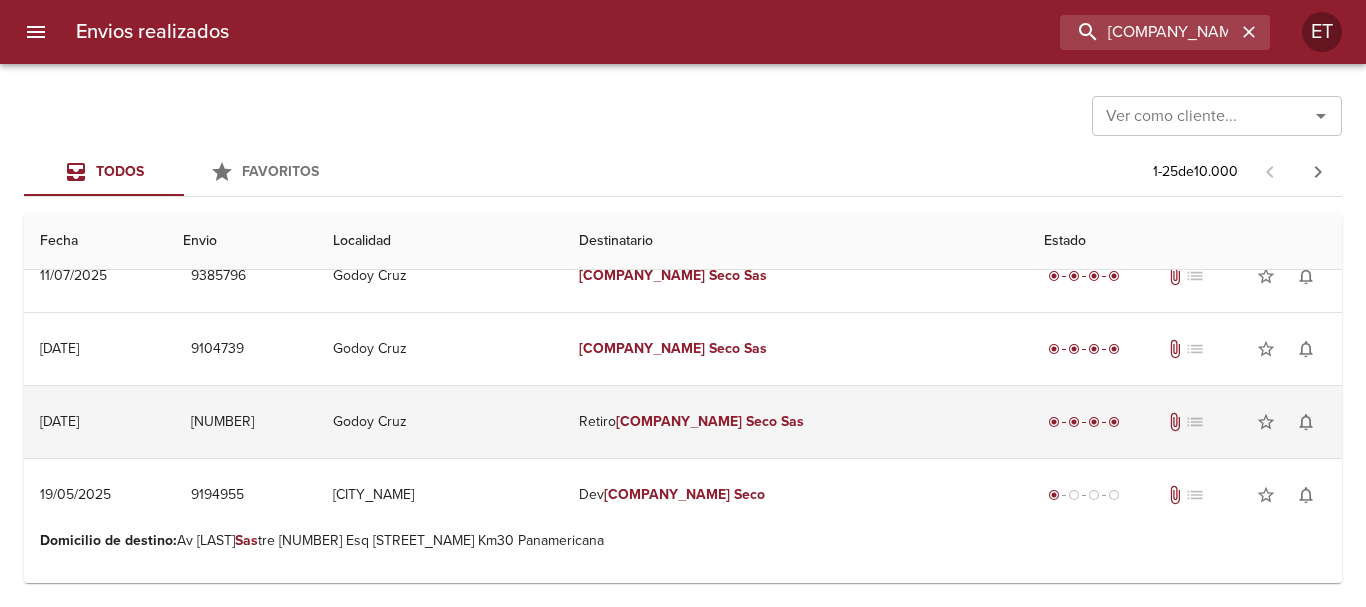 scroll, scrollTop: 100, scrollLeft: 0, axis: vertical 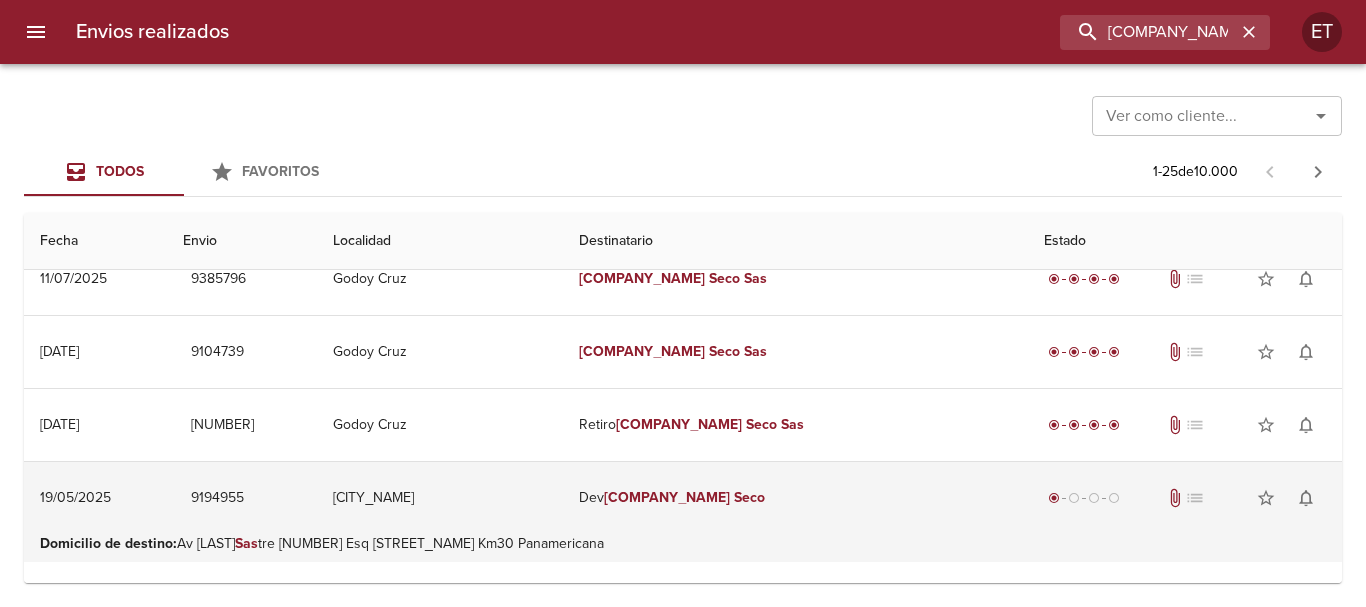 click on "Seco" at bounding box center [749, 497] 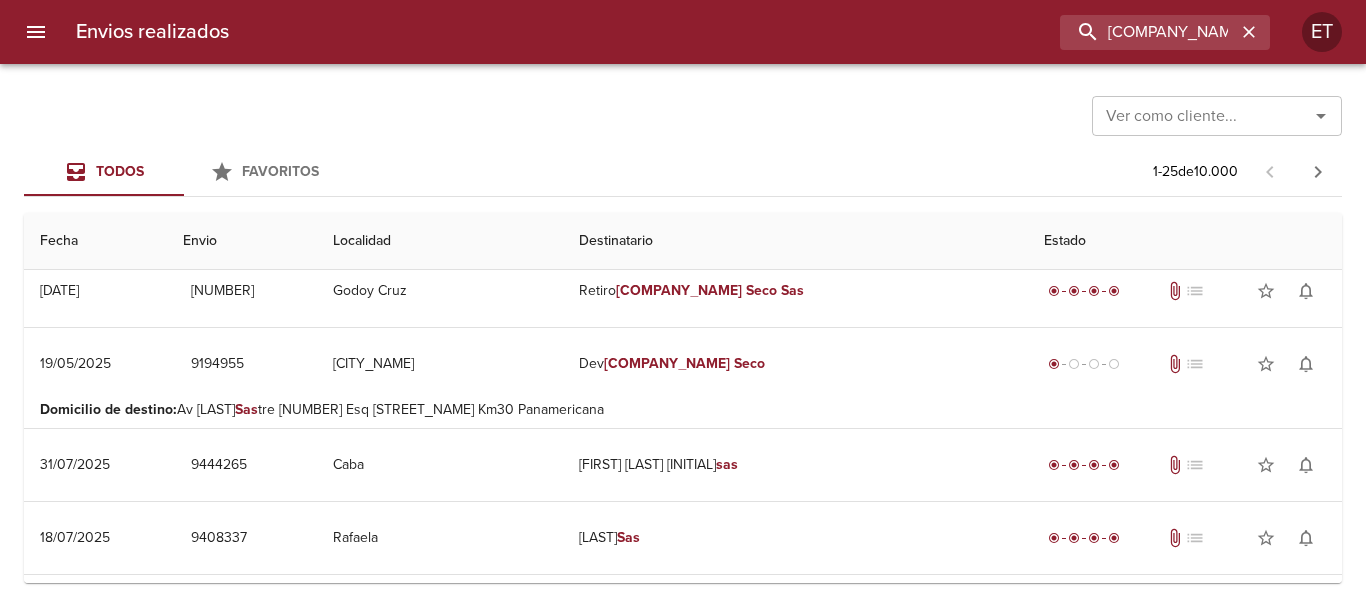 scroll, scrollTop: 200, scrollLeft: 0, axis: vertical 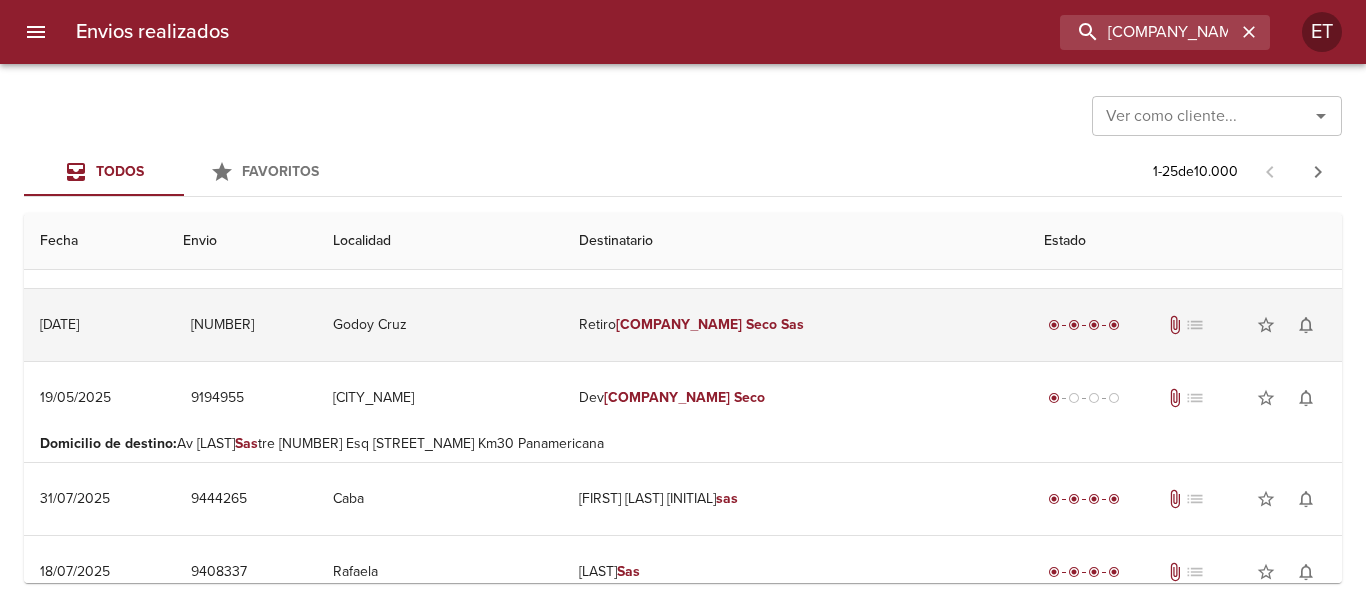 click on "Retiro  Puerto   Seco   Sas" at bounding box center [795, 325] 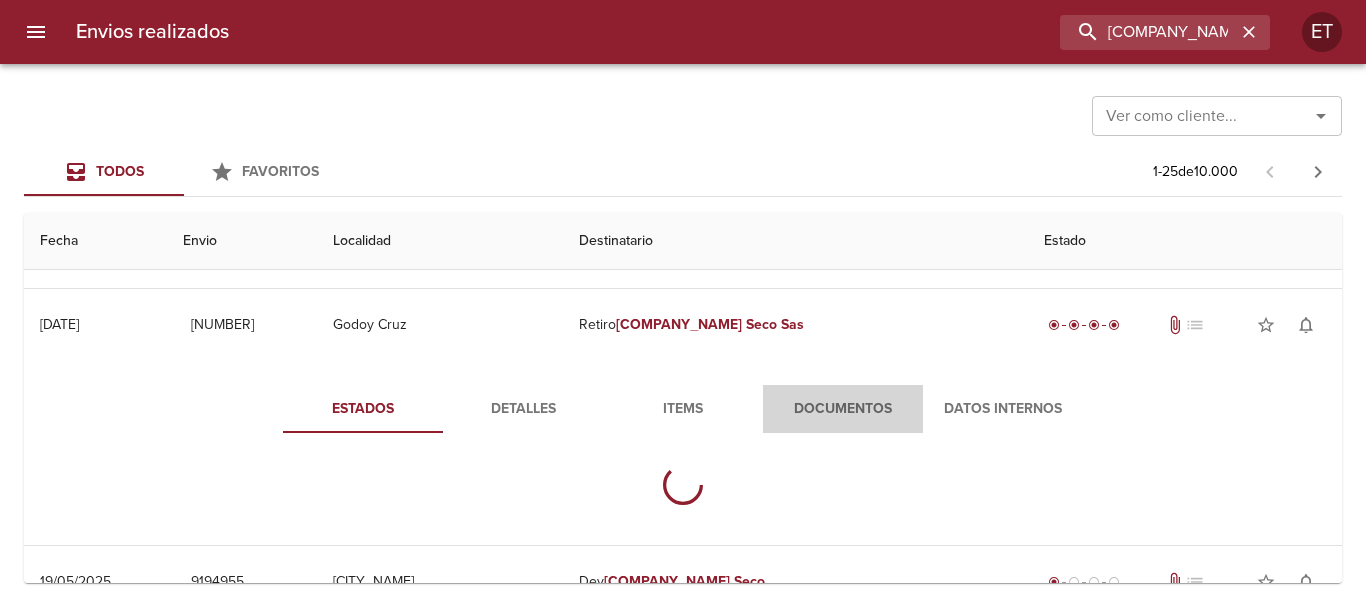 click on "Documentos" at bounding box center [843, 409] 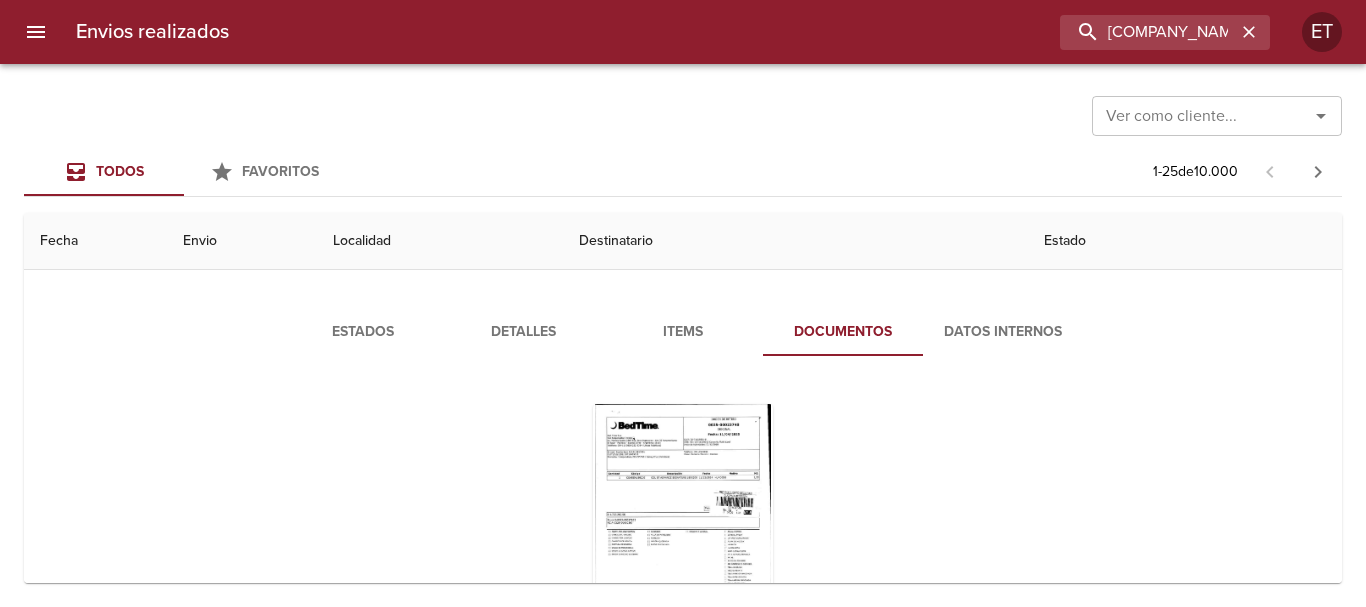 scroll, scrollTop: 300, scrollLeft: 0, axis: vertical 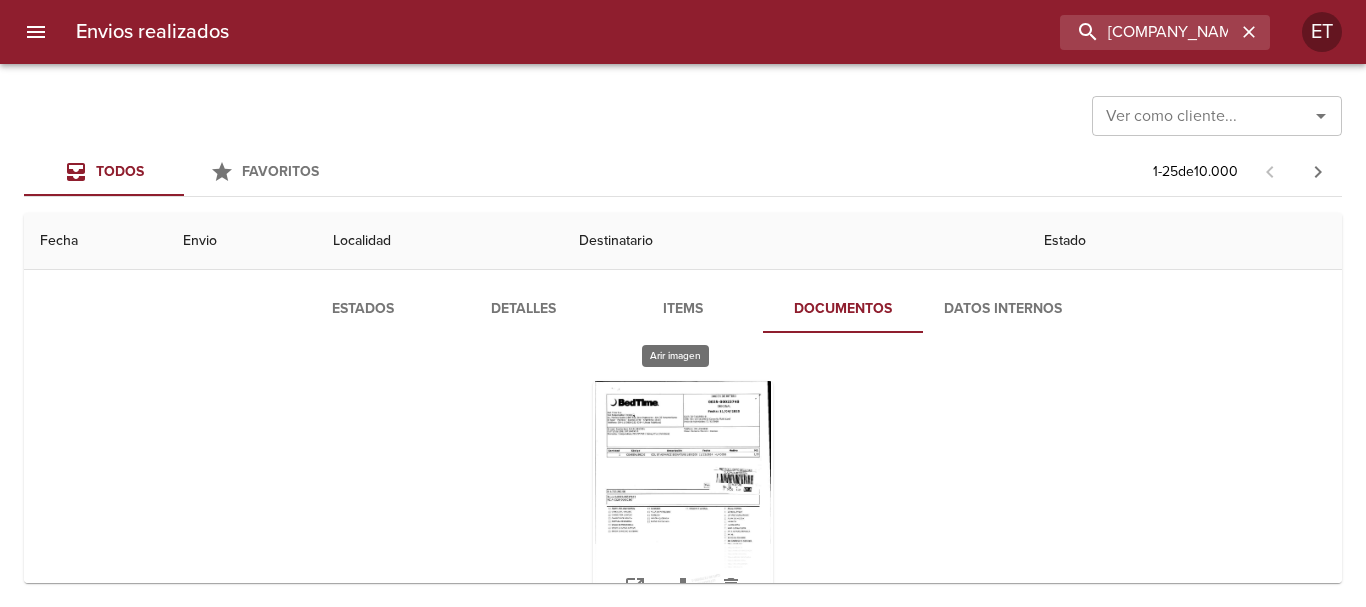 click at bounding box center [683, 506] 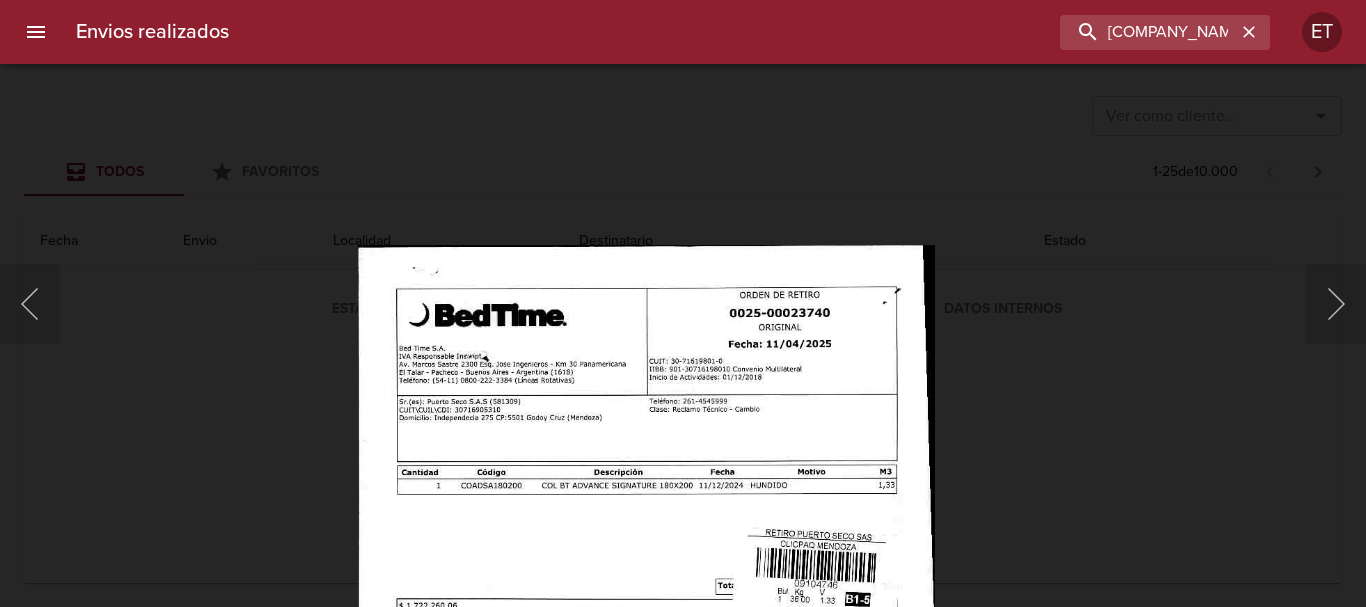 click on "Estados Detalles Items Documentos Datos Internos [DATE] [DATE] [NUMBER] [CITY] Puerto Seco Sas radio_button_checked radio_button_checked radio_button_checked radio_button_checked attach_file list star_border notifications_none [DATE] [DATE] [NUMBER] [CITY] Puerto Seco Sas radio_button_checked radio_button_checked radio_button_checked radio_button_checked attach_file list star_border notifications_none [DATE] [DATE] [NUMBER] [CITY] Puerto Seco Sas radio_button_checked radio_button_checked radio_button_checked radio_button_checked attach_file list star_border notifications_none [DATE] [DATE] [NUMBER] [CITY] Retiro Puerto Seco Sas radio_button_checked radio_button_checked radio_button_checked radio_button_checked attach_file list star_border notifications_none Estados Detalles Items Documentos Datos Internos [DATE] [DATE] [NUMBER] [CITY]" at bounding box center (683, 0) 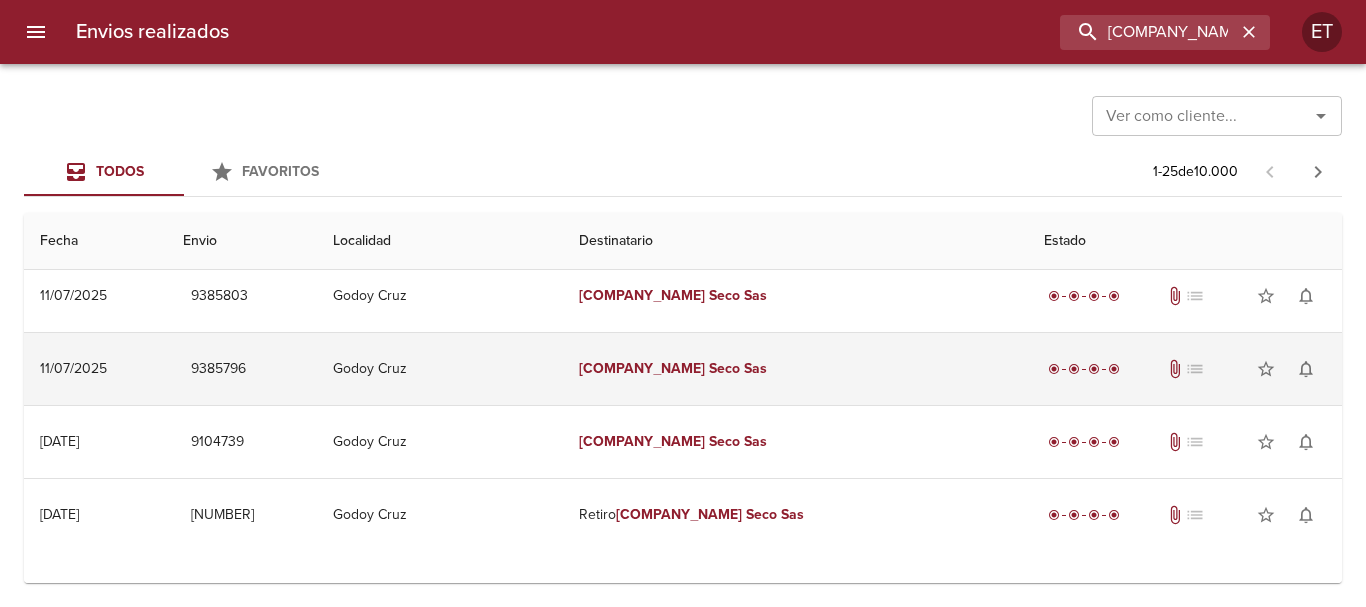 scroll, scrollTop: 0, scrollLeft: 0, axis: both 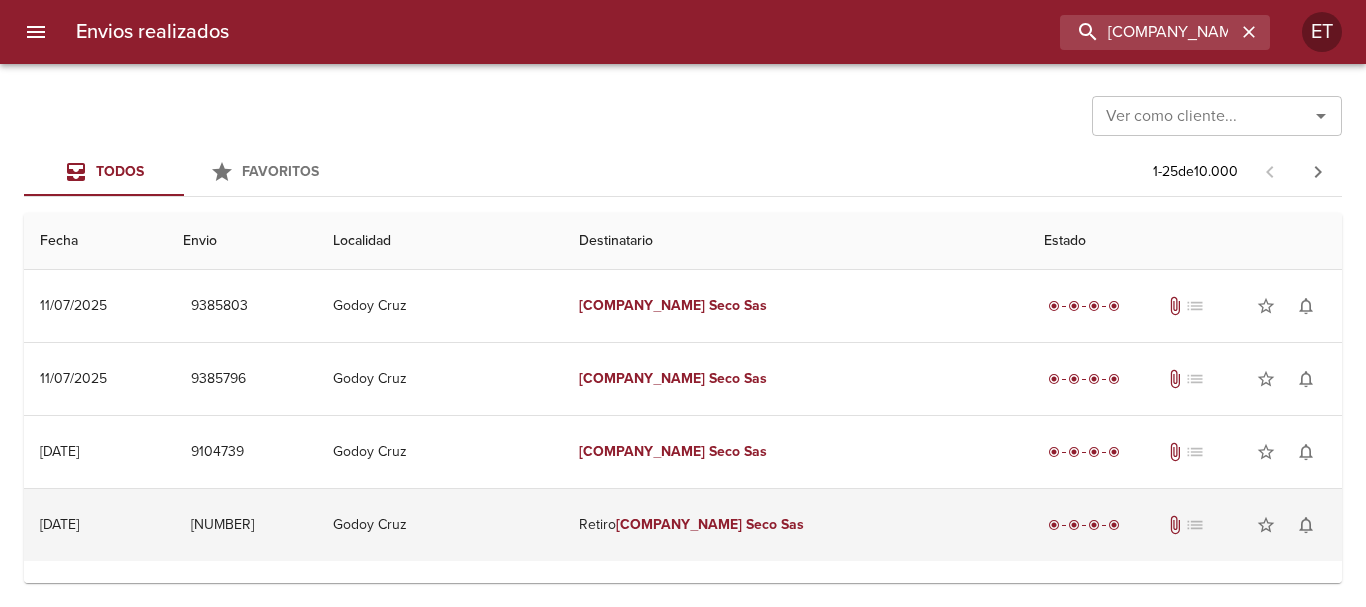 click on "Retiro  Puerto   Seco   Sas" at bounding box center (795, 525) 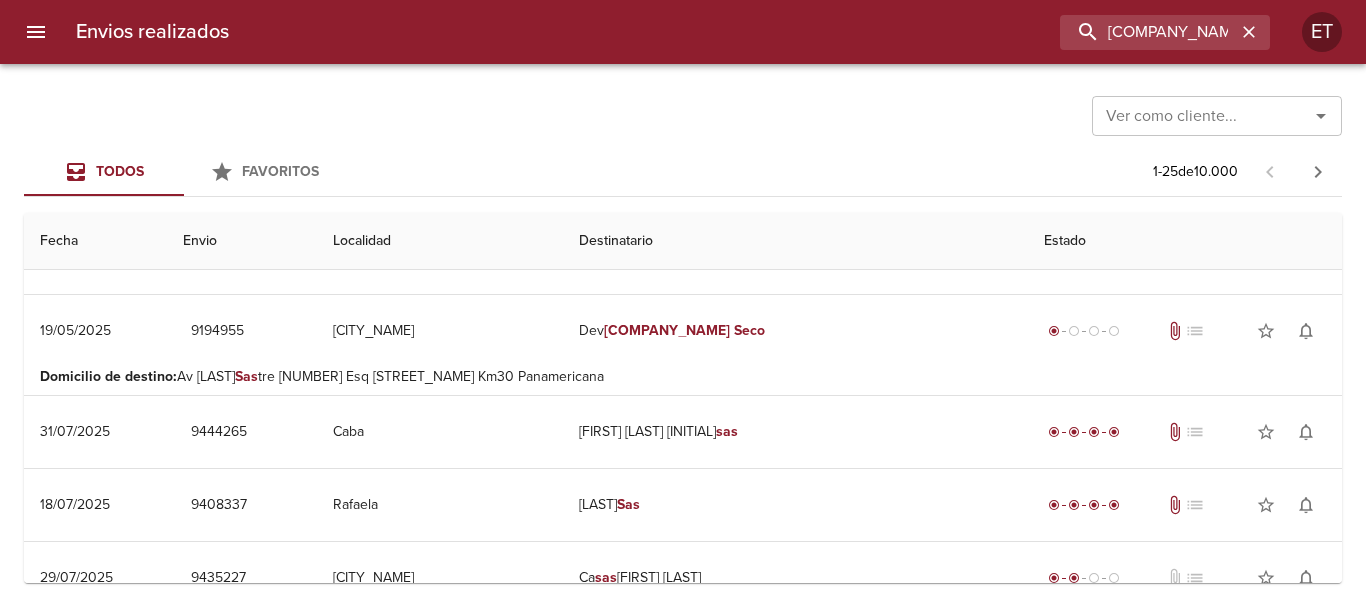 scroll, scrollTop: 300, scrollLeft: 0, axis: vertical 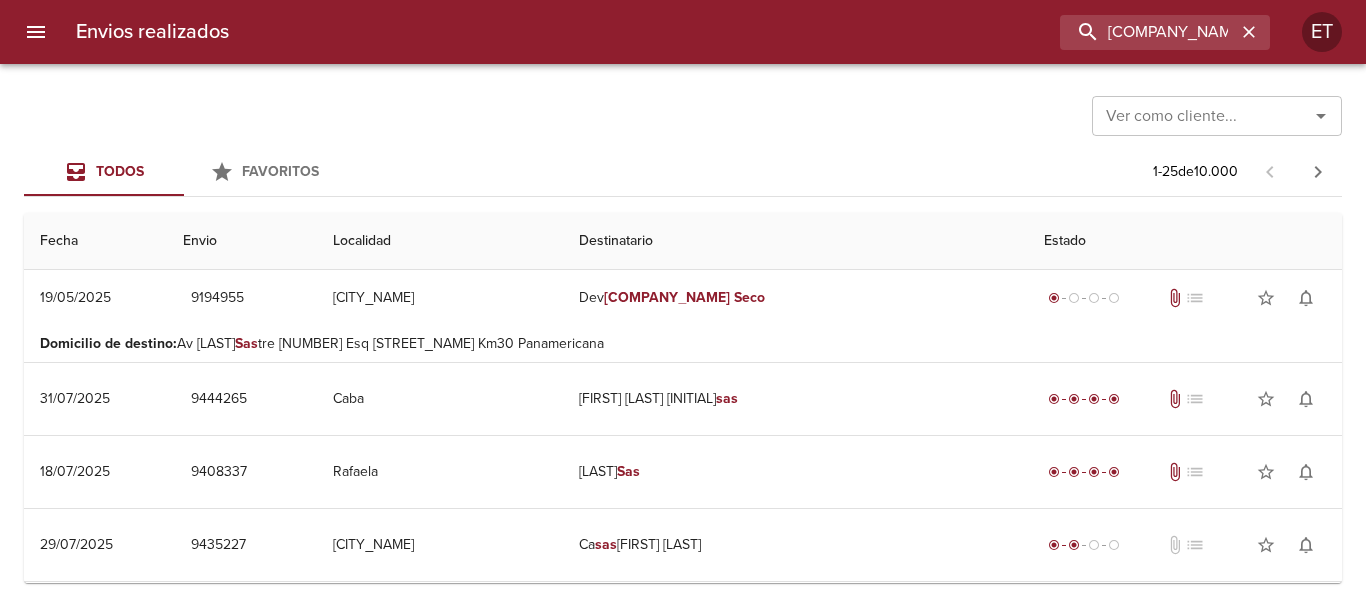 click on "Destinatario" at bounding box center [795, 241] 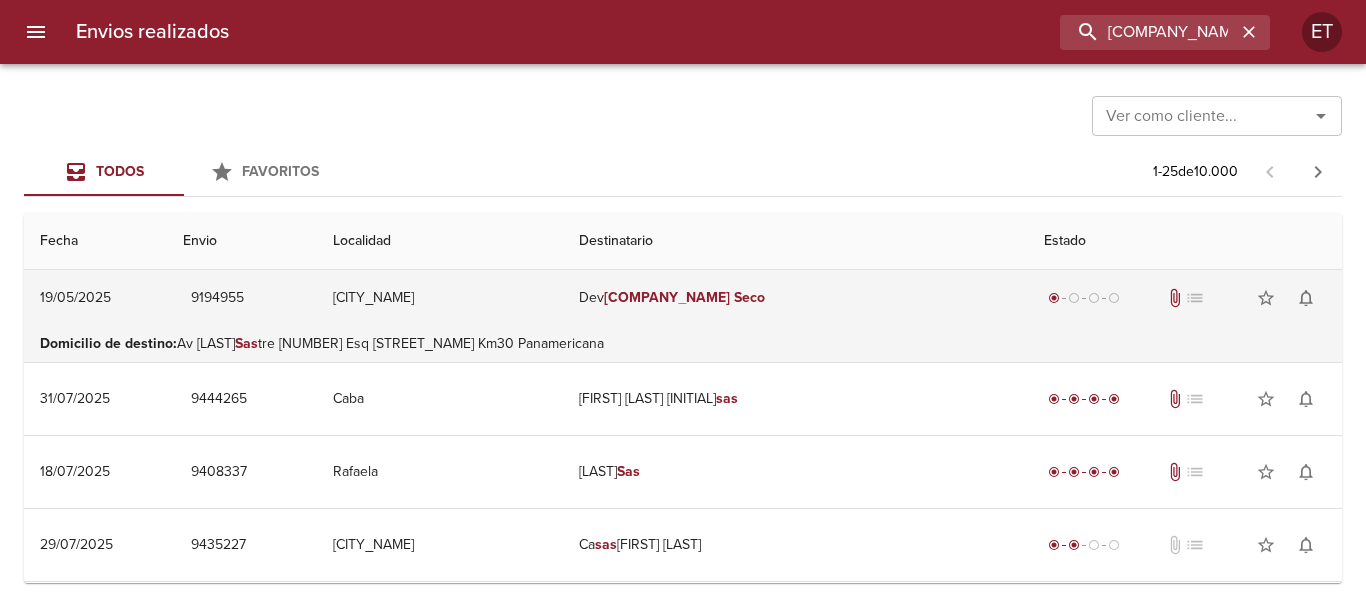 click on "Dev [COMPANY_NAME]" at bounding box center [795, 298] 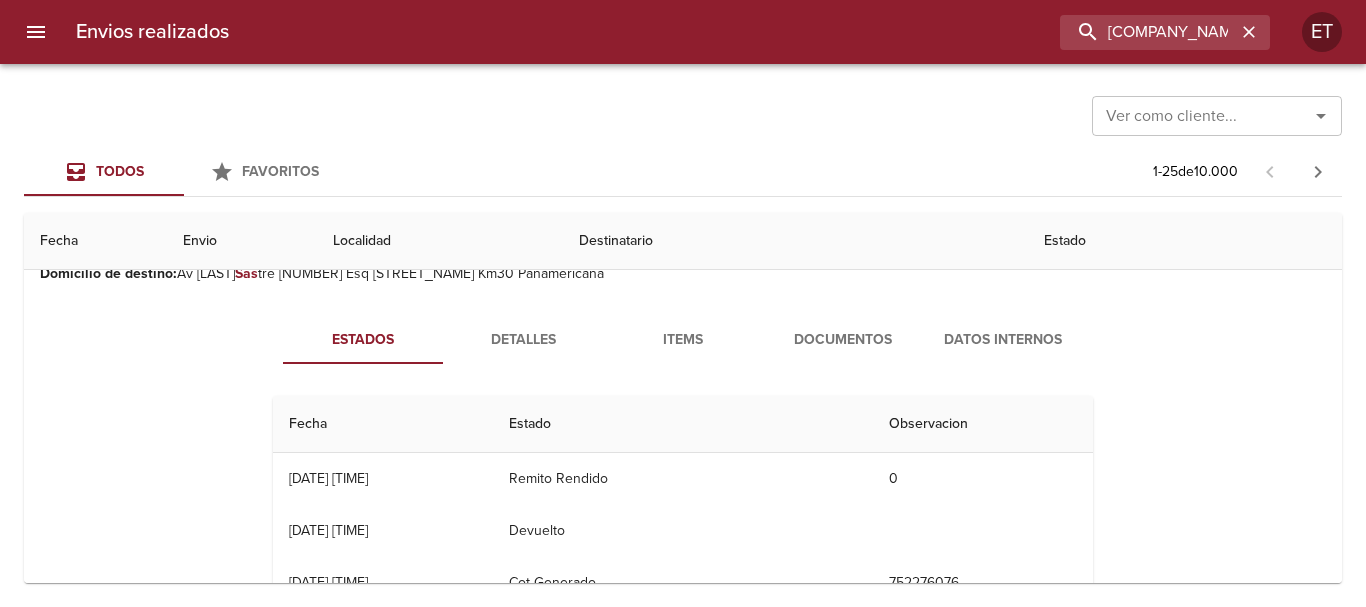 scroll, scrollTop: 400, scrollLeft: 0, axis: vertical 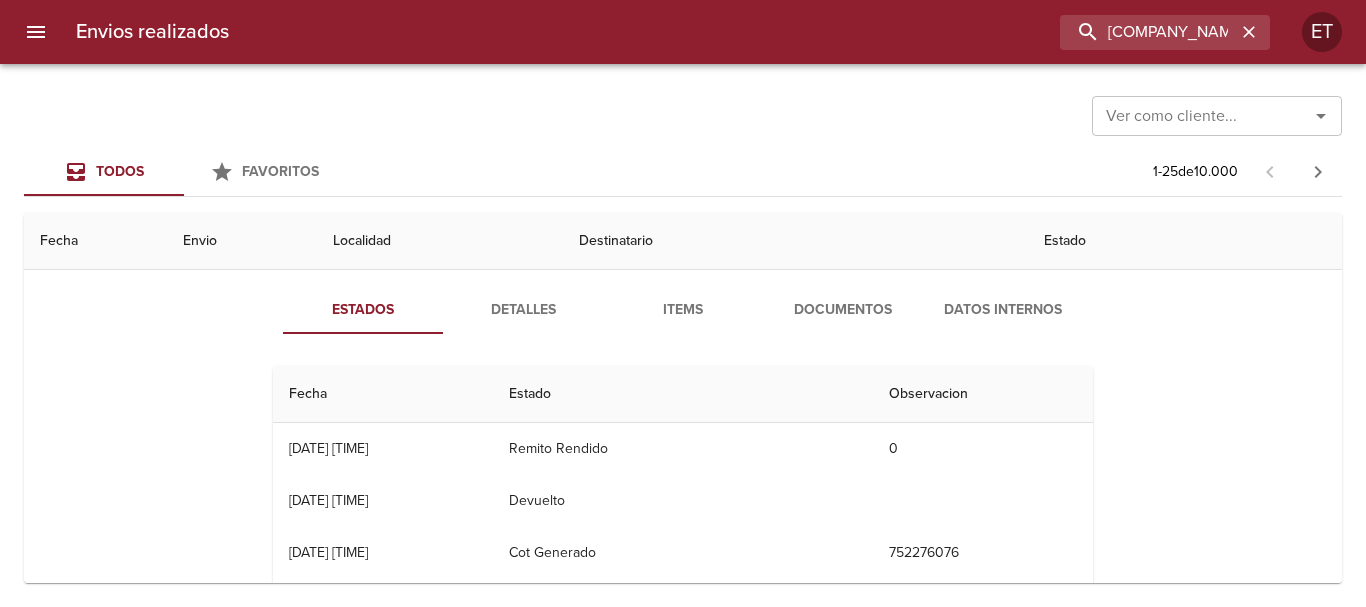 click on "Documentos" at bounding box center [843, 310] 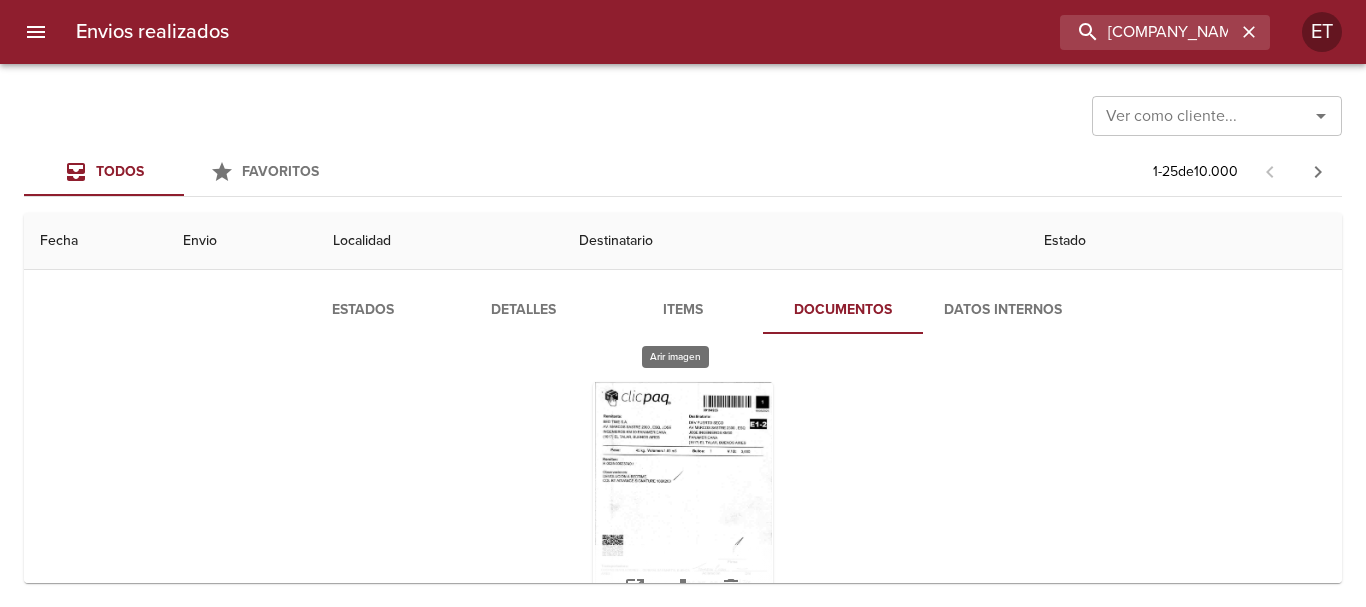 click at bounding box center [683, 507] 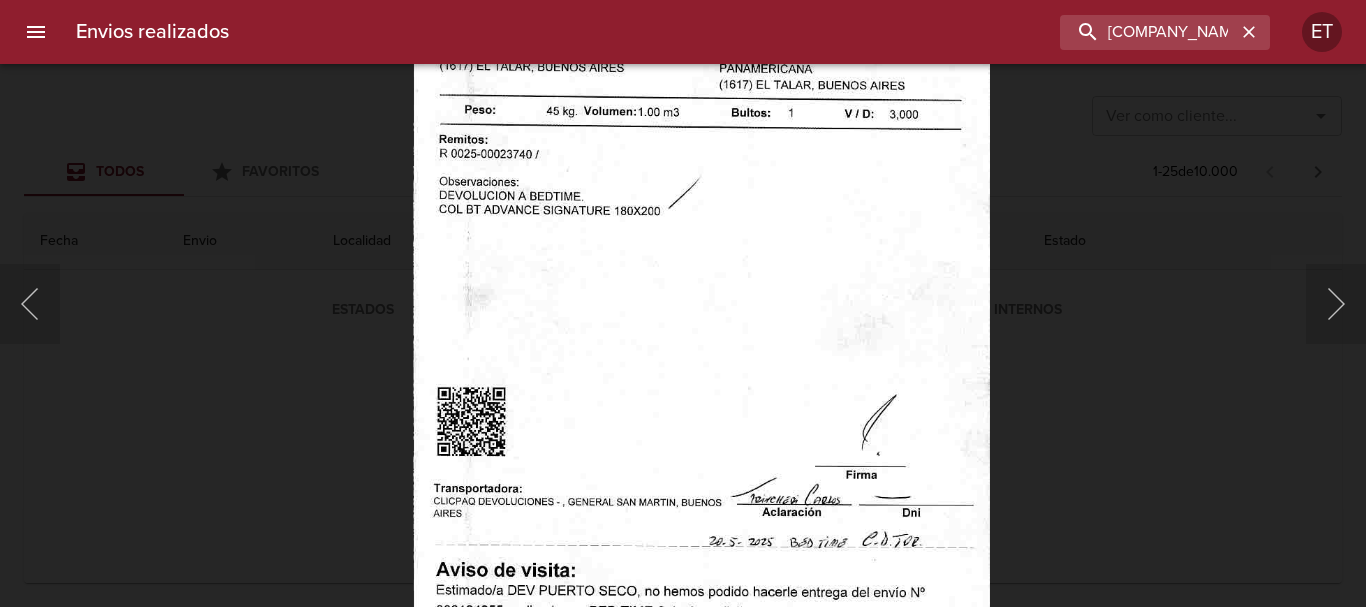 click at bounding box center (700, 296) 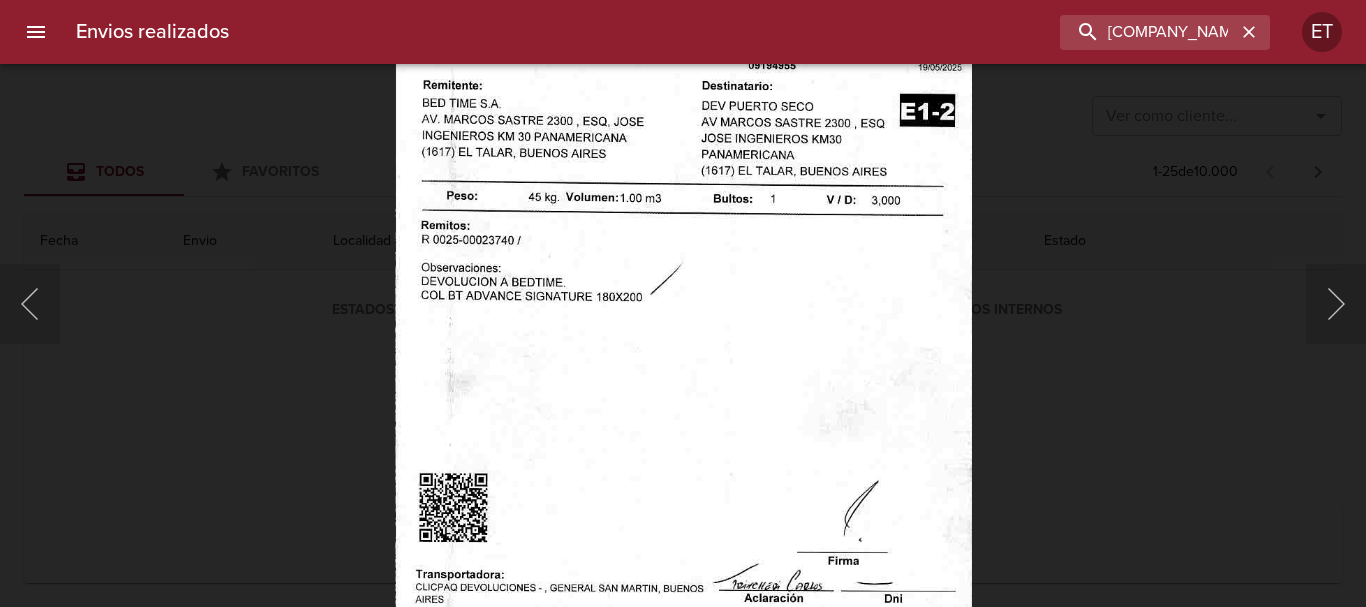 click at bounding box center [683, 303] 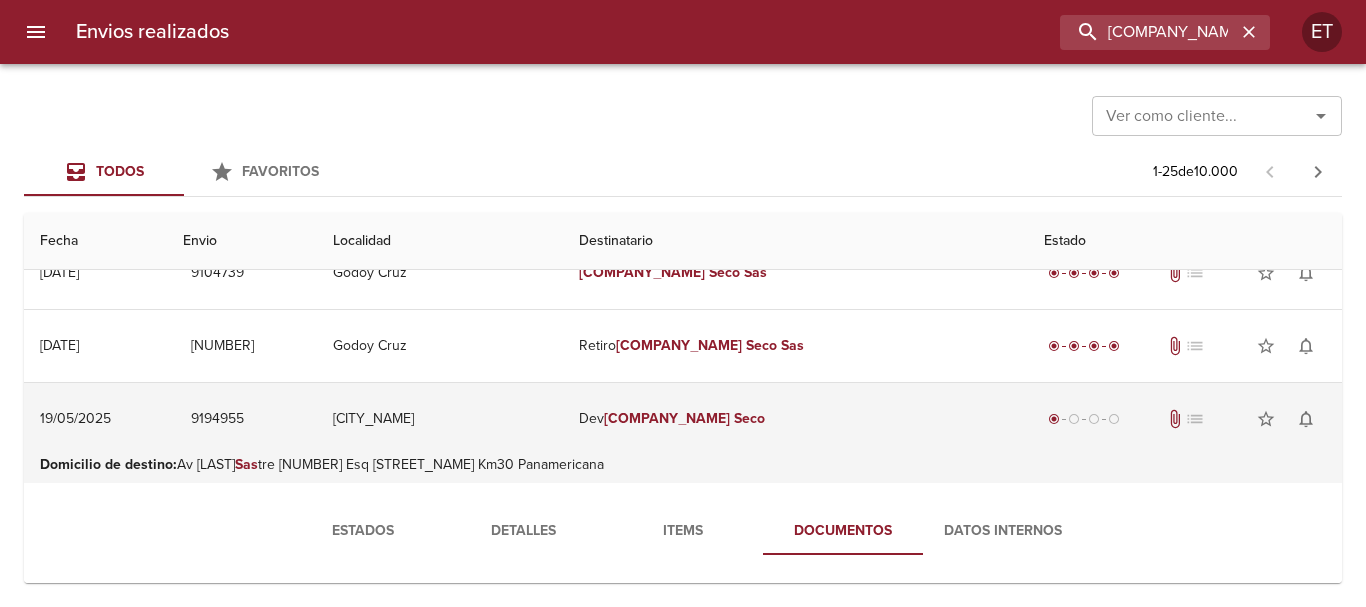 scroll, scrollTop: 200, scrollLeft: 0, axis: vertical 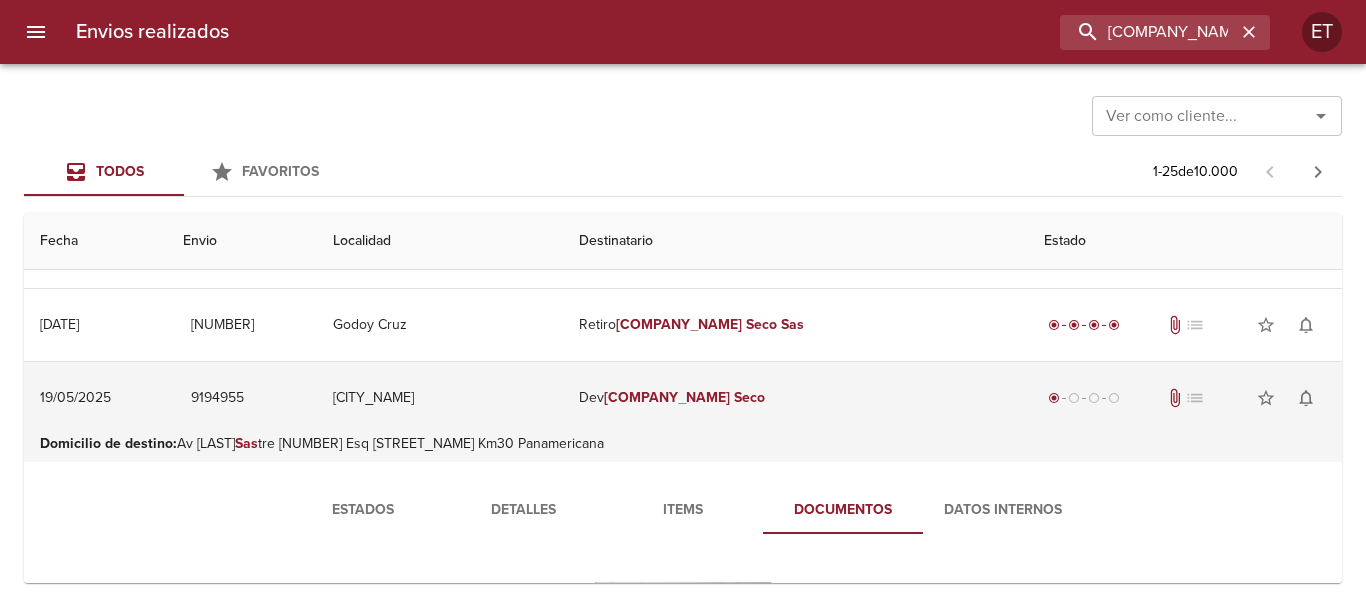 click on "Dev [COMPANY_NAME]" at bounding box center (795, 398) 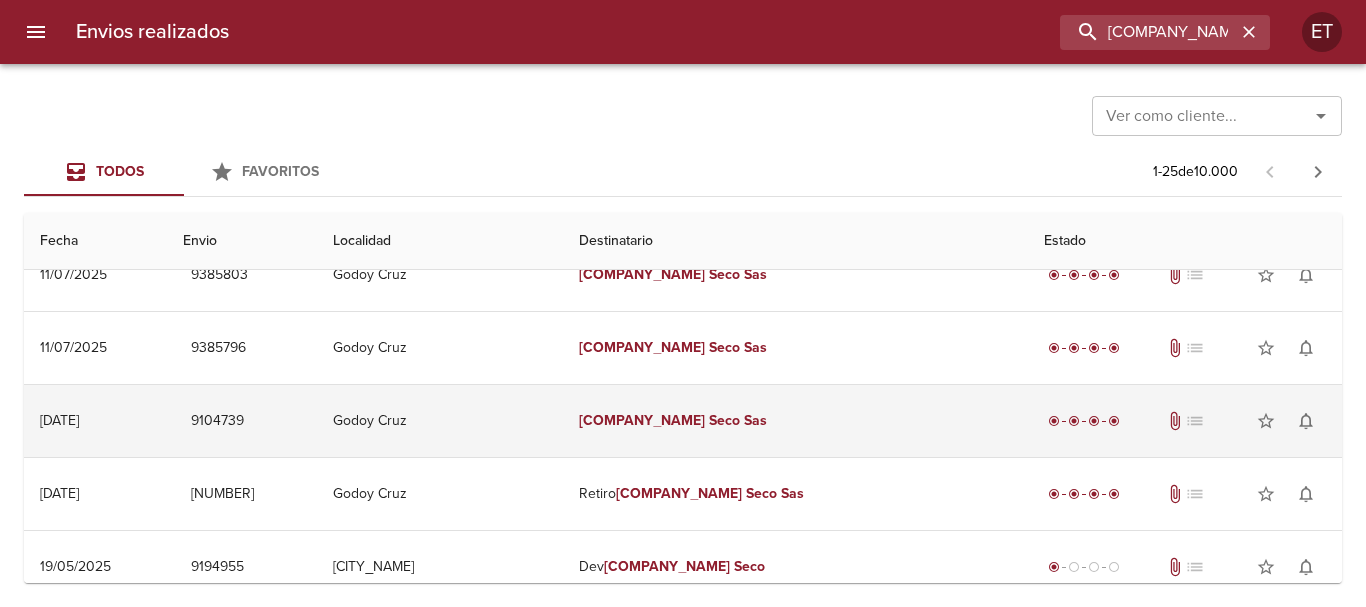 scroll, scrollTop: 0, scrollLeft: 0, axis: both 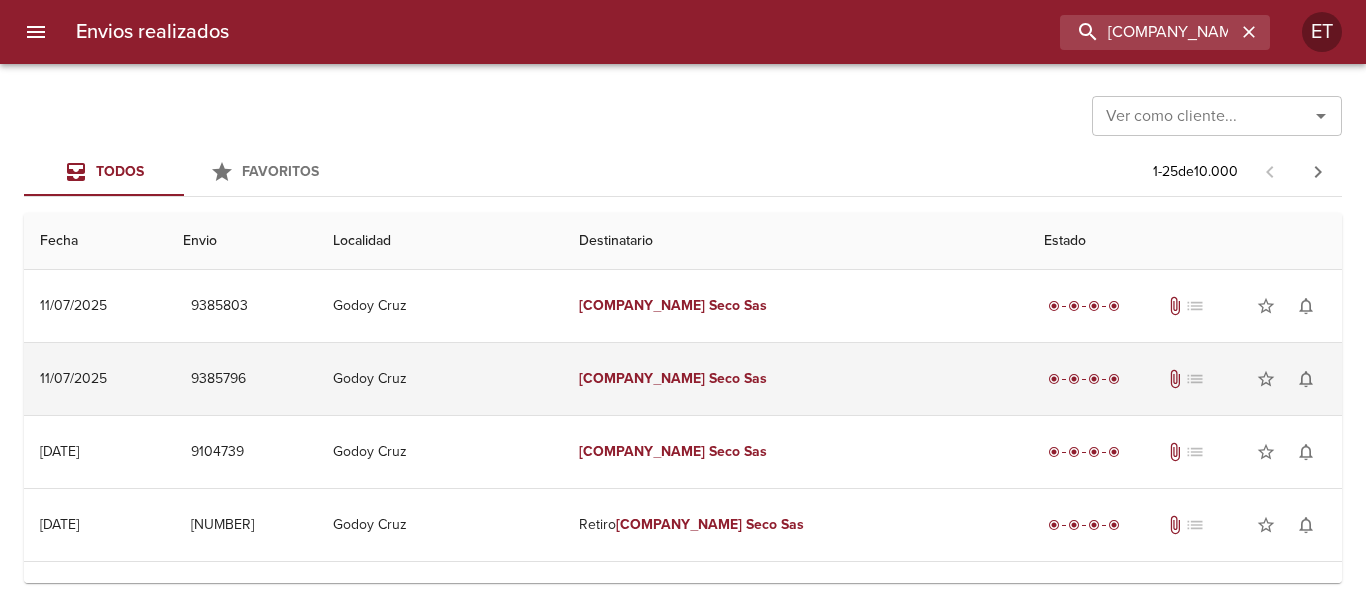 click on "Puerto Seco Sas" at bounding box center (795, 379) 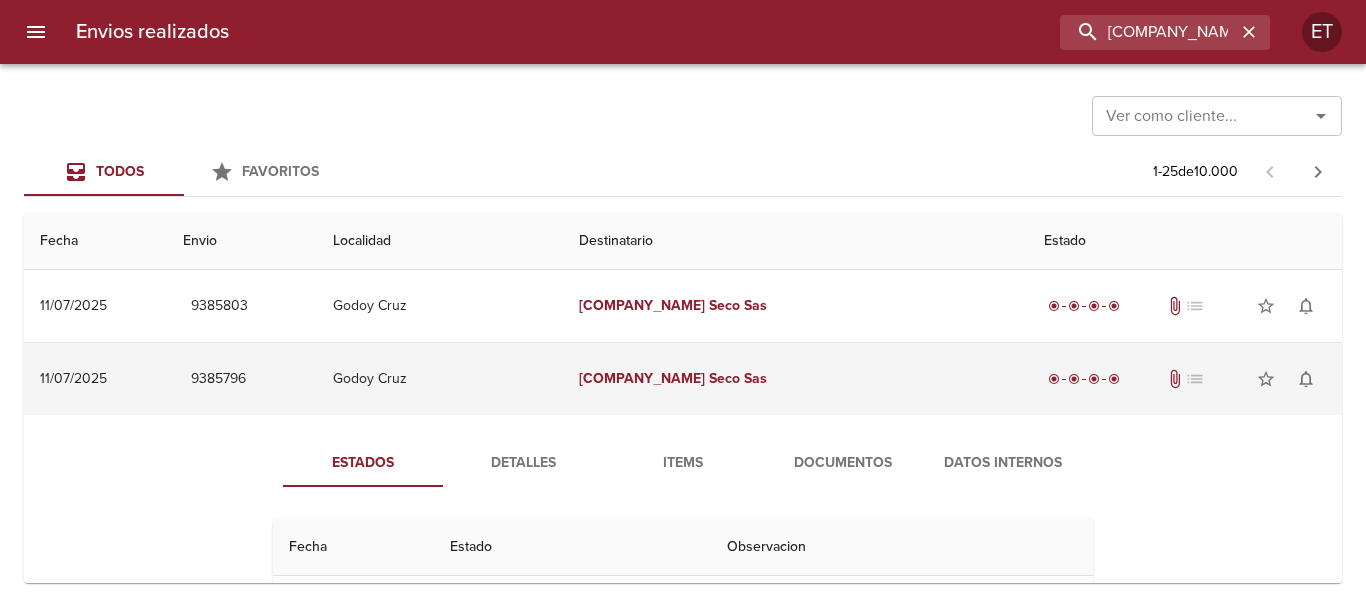 click on "Puerto Seco Sas" at bounding box center (795, 379) 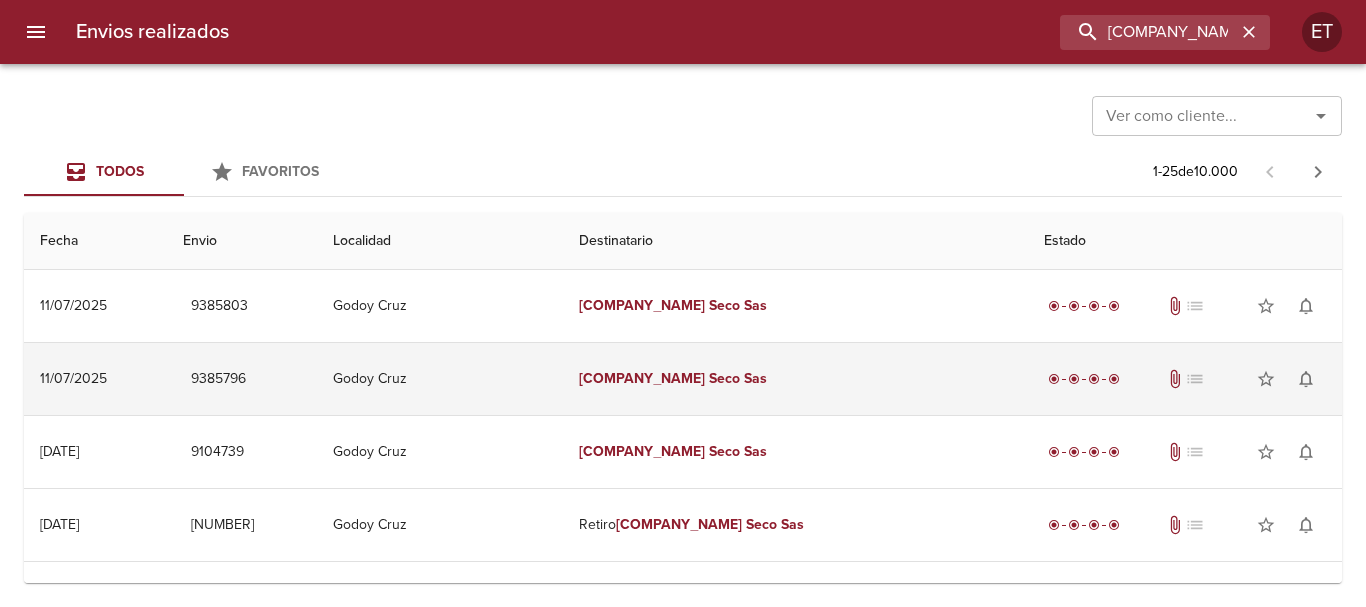 click on "Puerto Seco Sas" at bounding box center [795, 379] 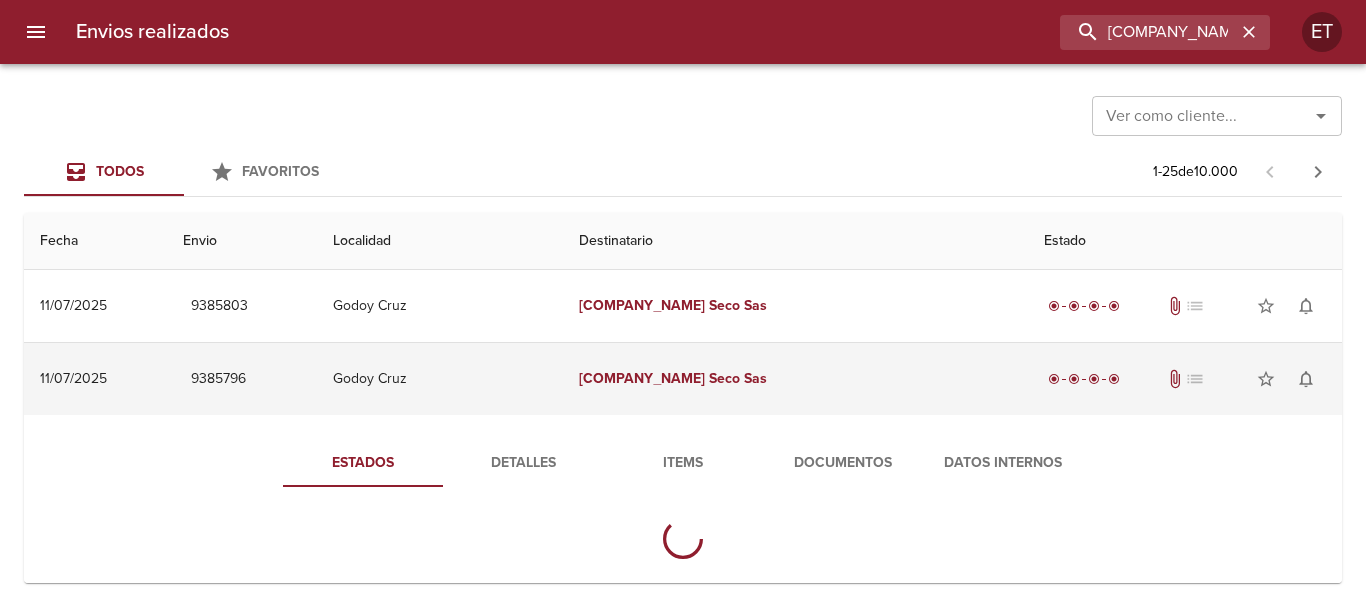 scroll, scrollTop: 100, scrollLeft: 0, axis: vertical 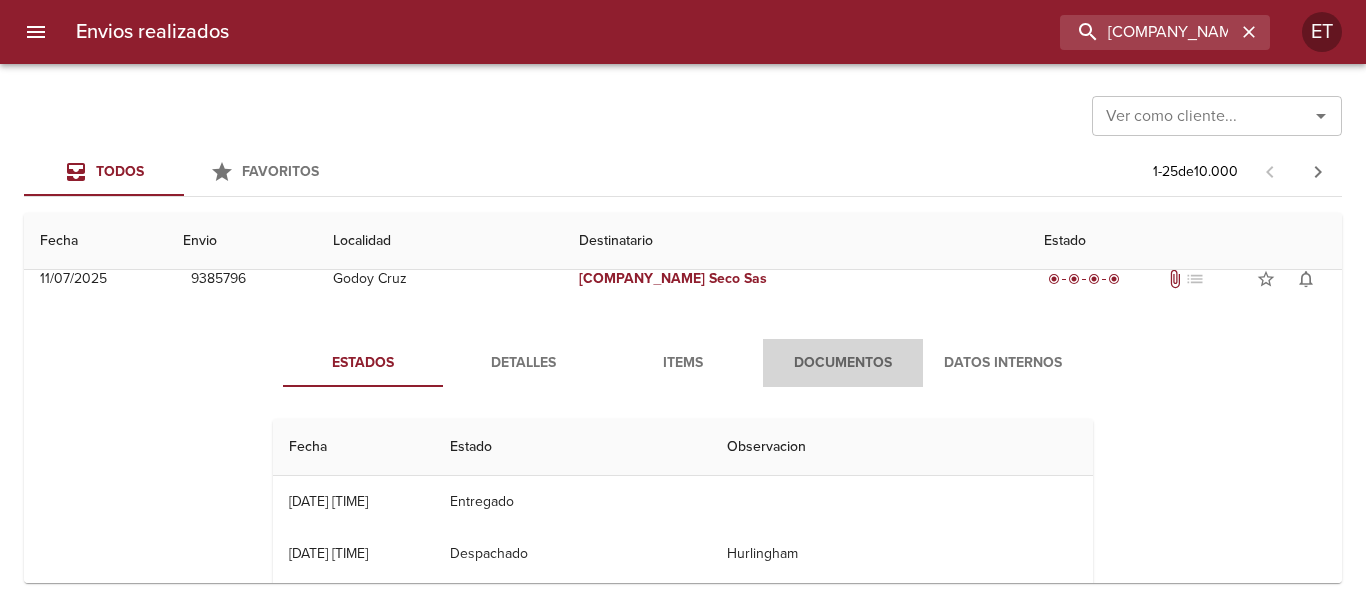 click on "Documentos" at bounding box center [843, 363] 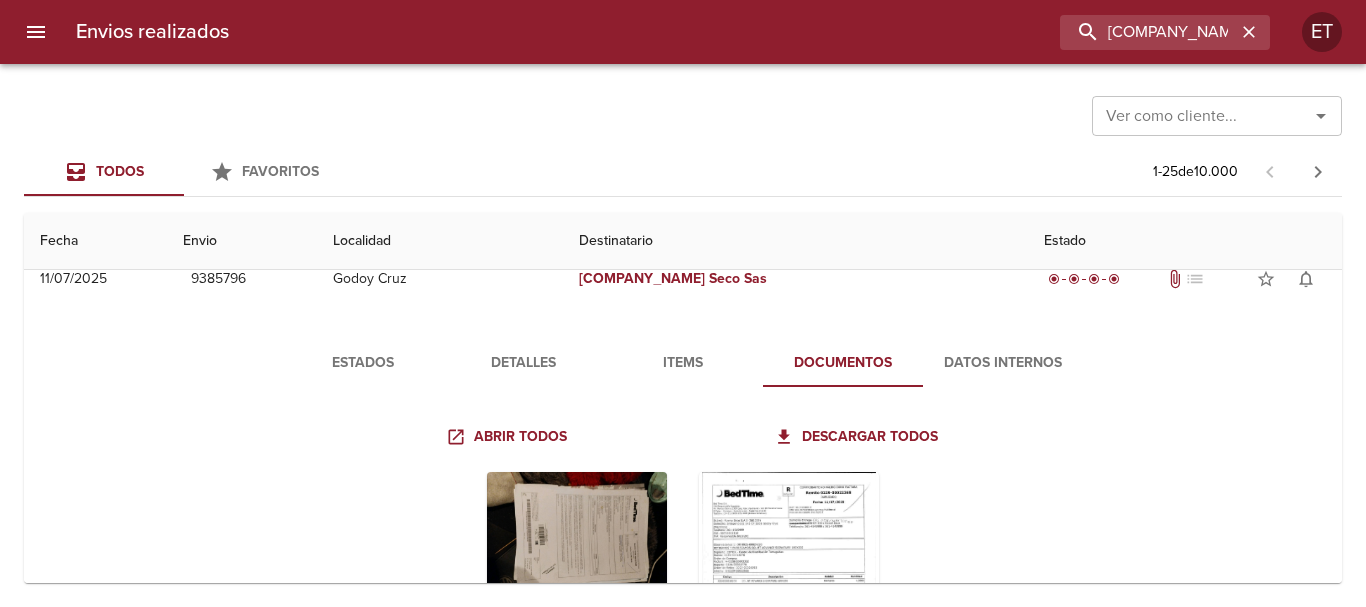 scroll, scrollTop: 300, scrollLeft: 0, axis: vertical 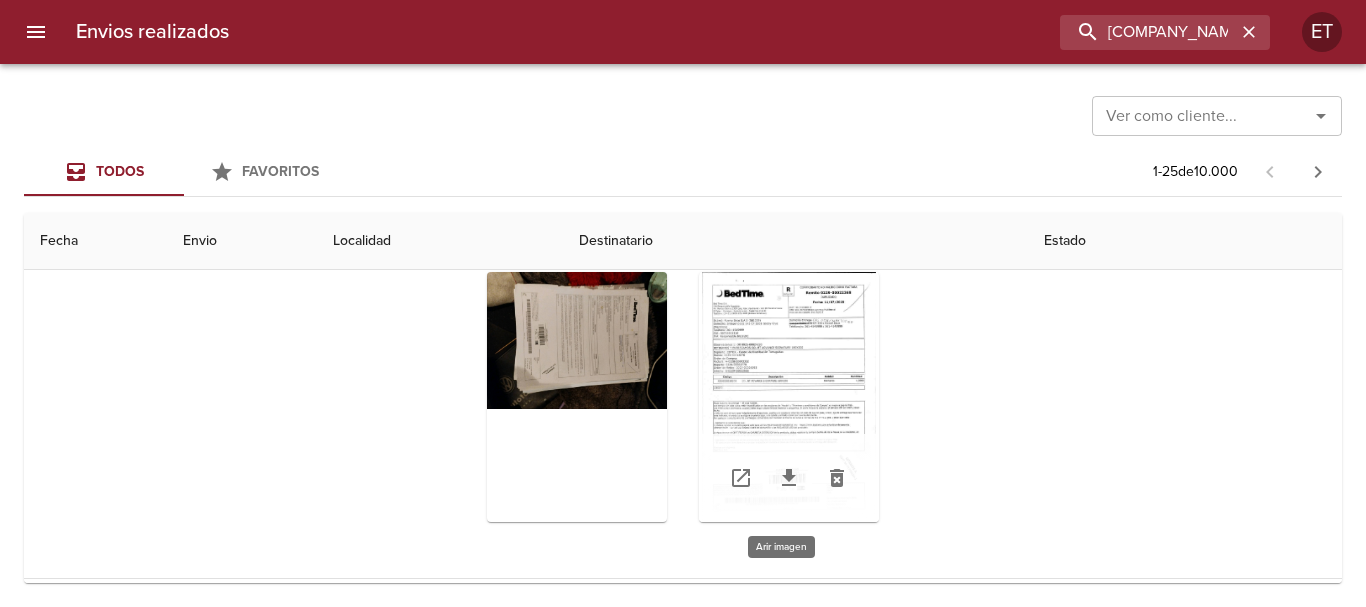 drag, startPoint x: 862, startPoint y: 337, endPoint x: 853, endPoint y: 331, distance: 10.816654 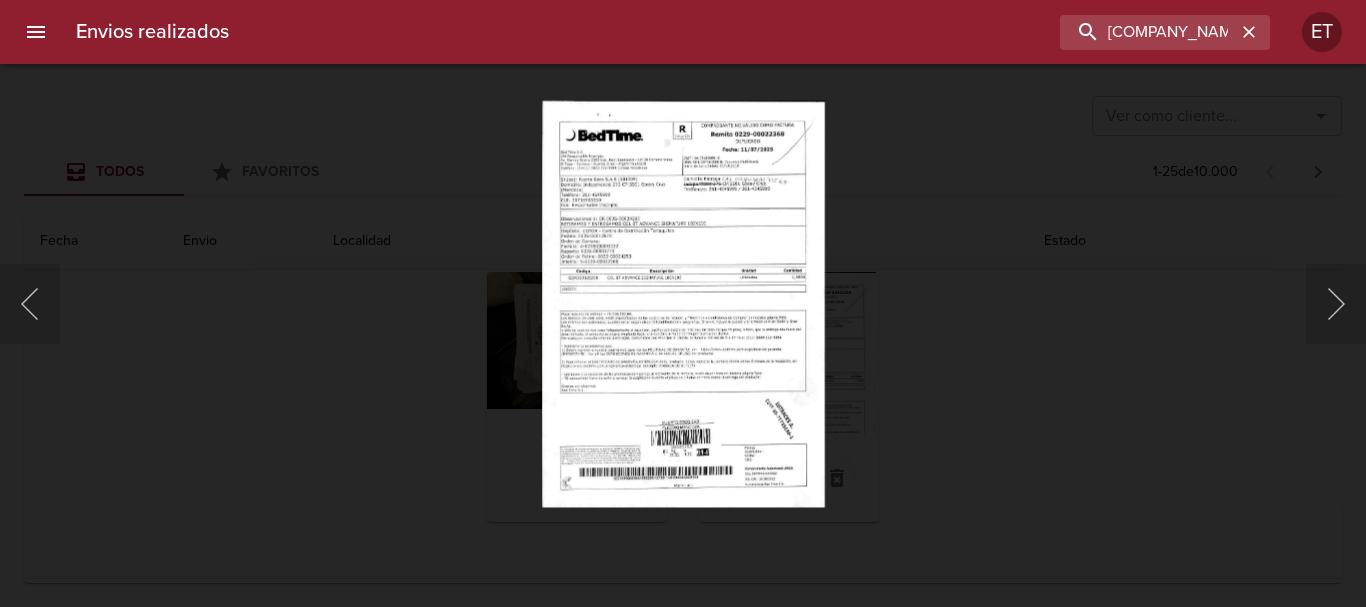 click at bounding box center (683, 303) 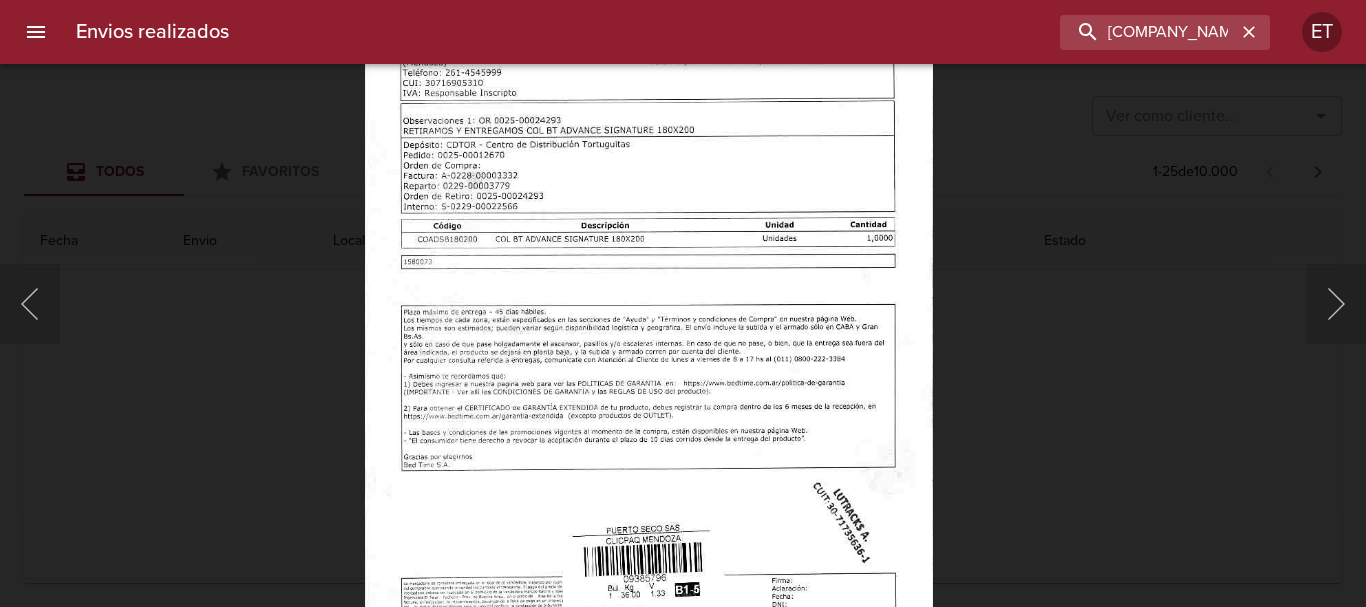 click at bounding box center (648, 291) 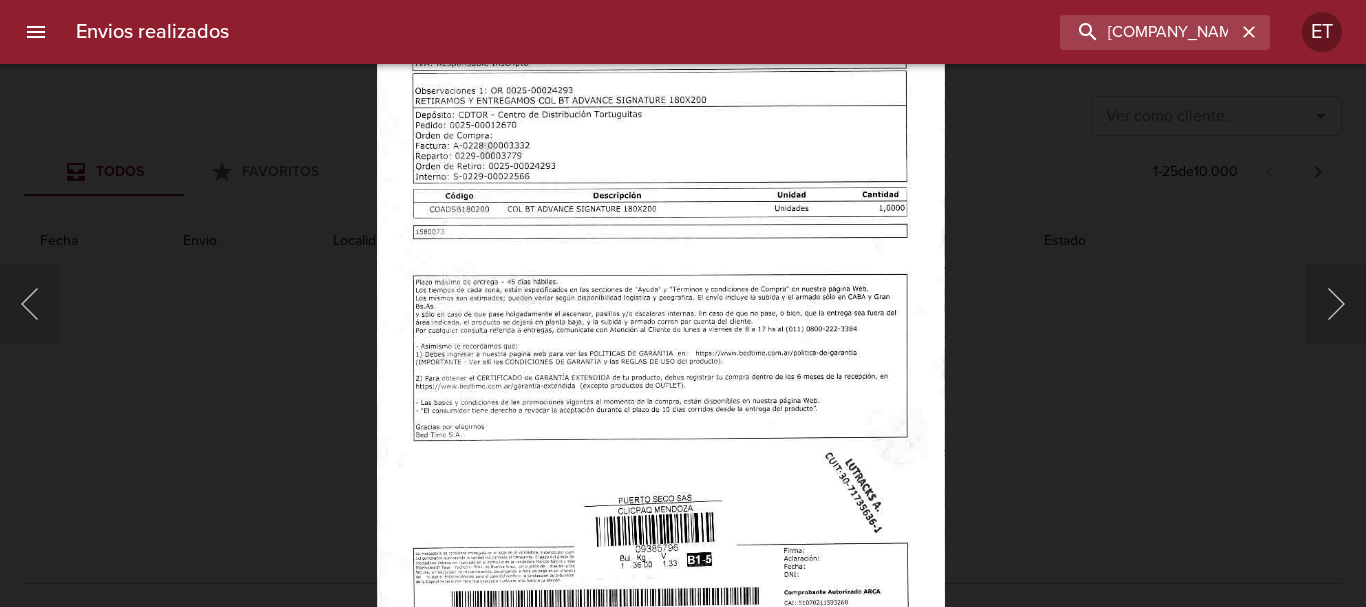 click at bounding box center [683, 303] 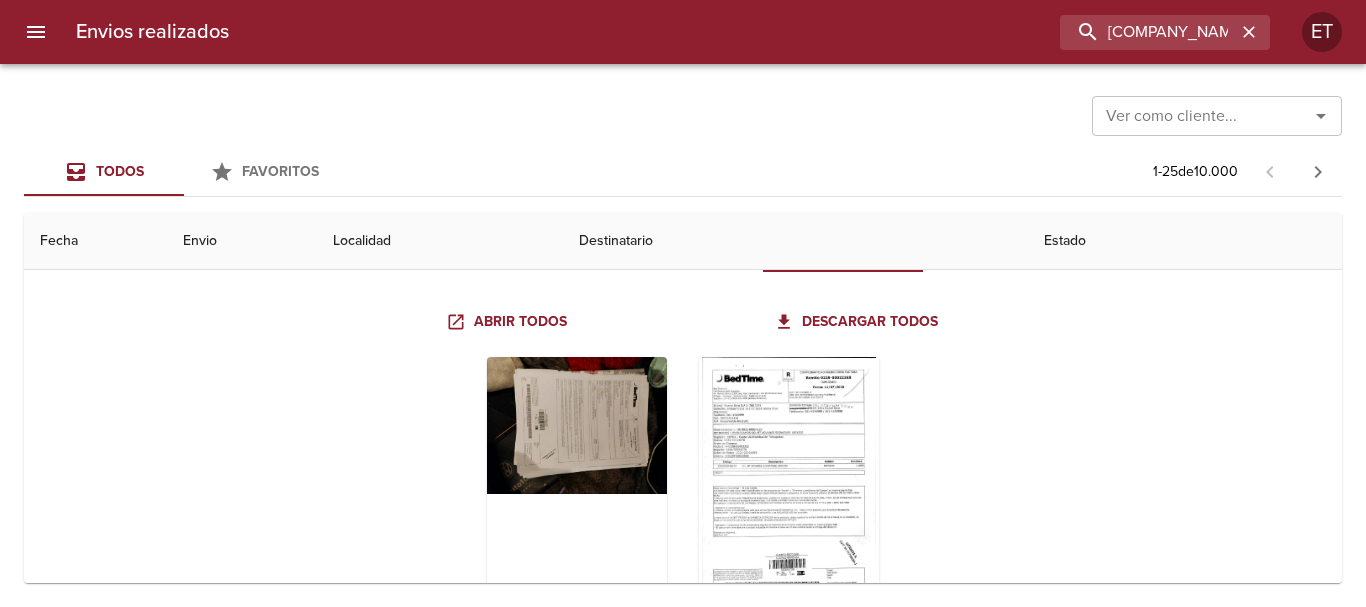 scroll, scrollTop: 100, scrollLeft: 0, axis: vertical 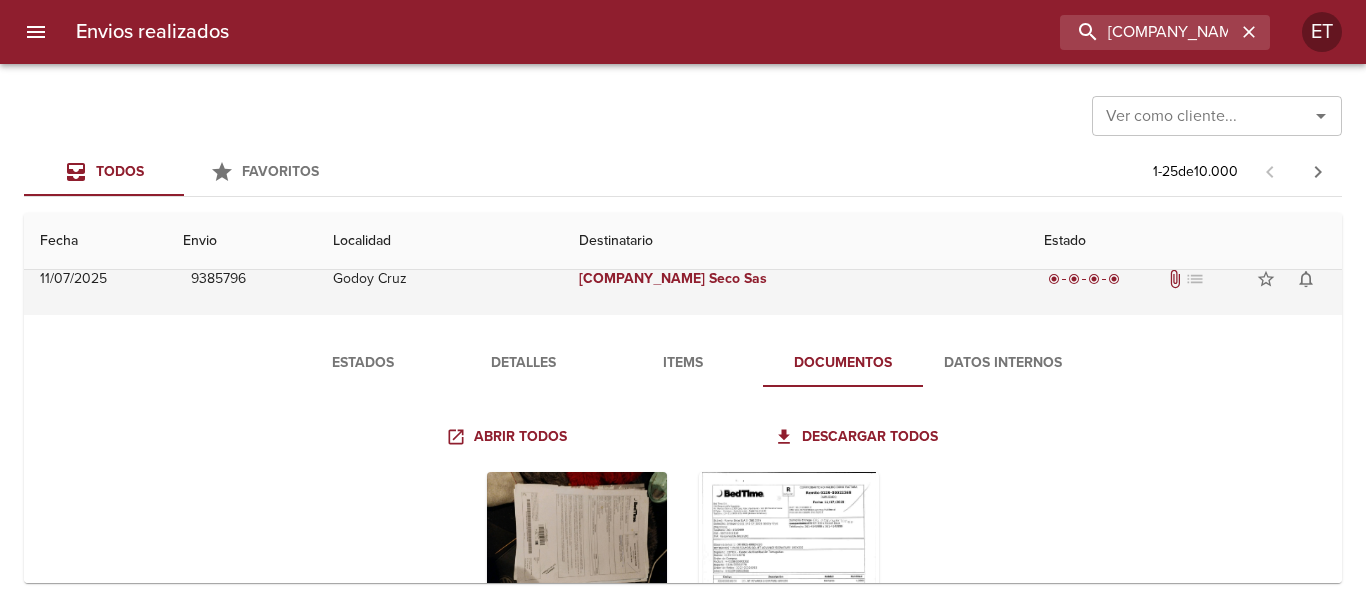 drag, startPoint x: 791, startPoint y: 307, endPoint x: 782, endPoint y: 289, distance: 20.12461 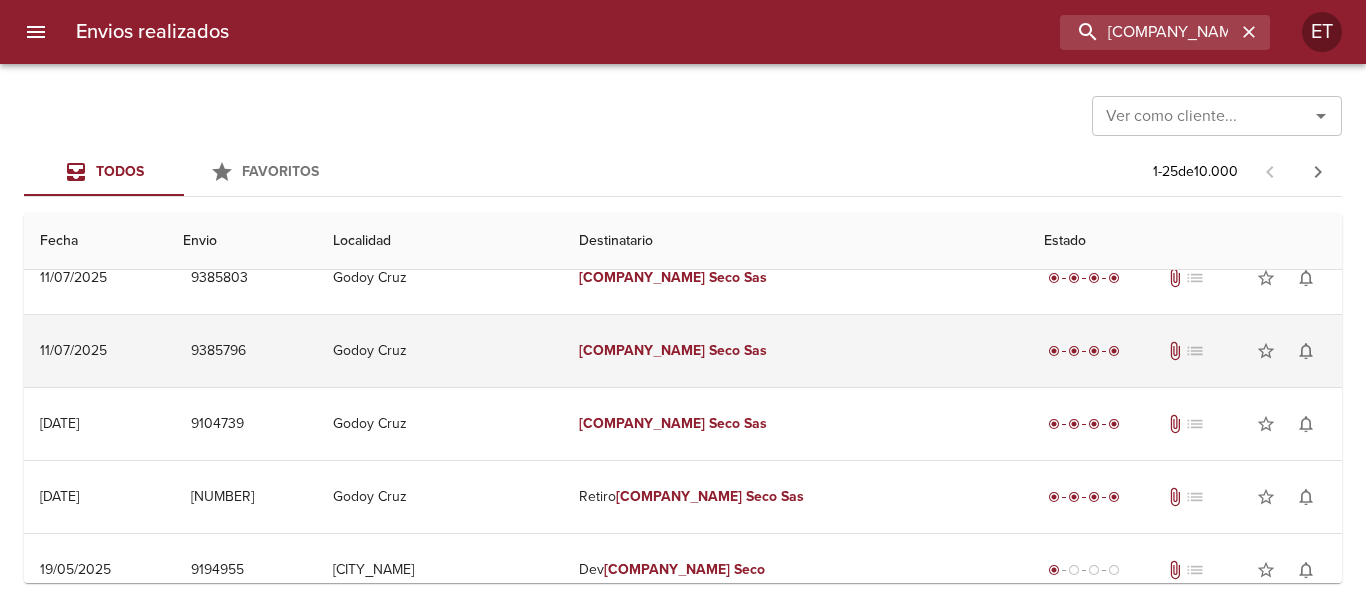 scroll, scrollTop: 0, scrollLeft: 0, axis: both 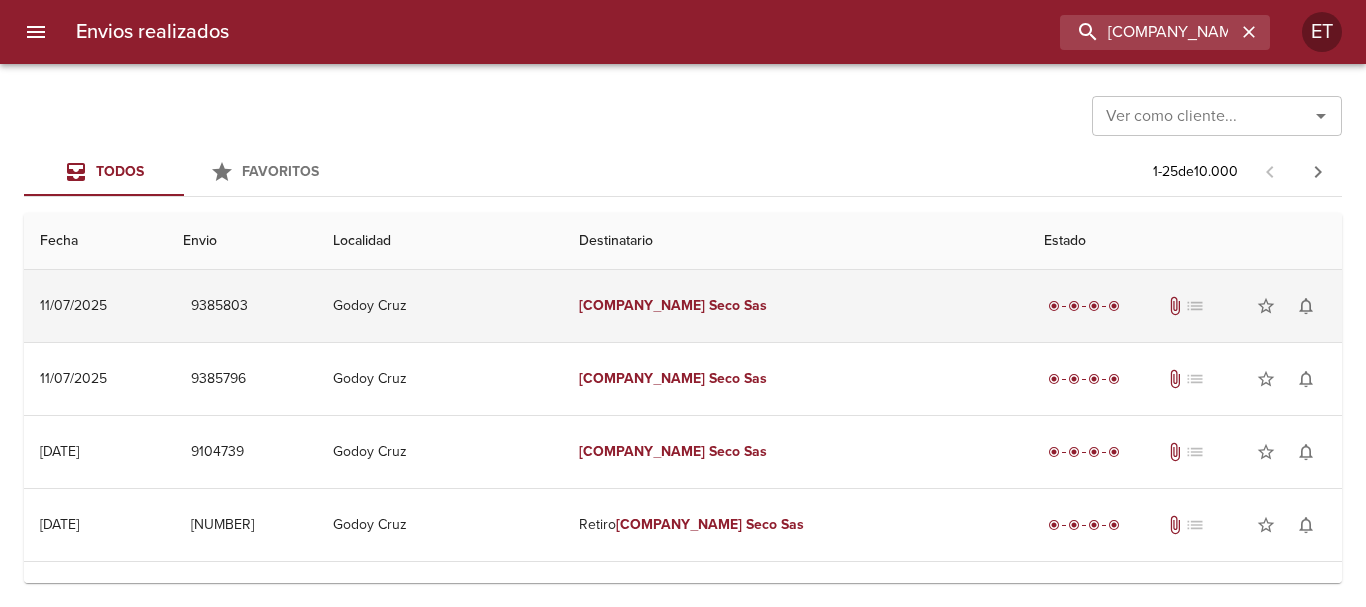 click on "Puerto Seco Sas" at bounding box center [795, 306] 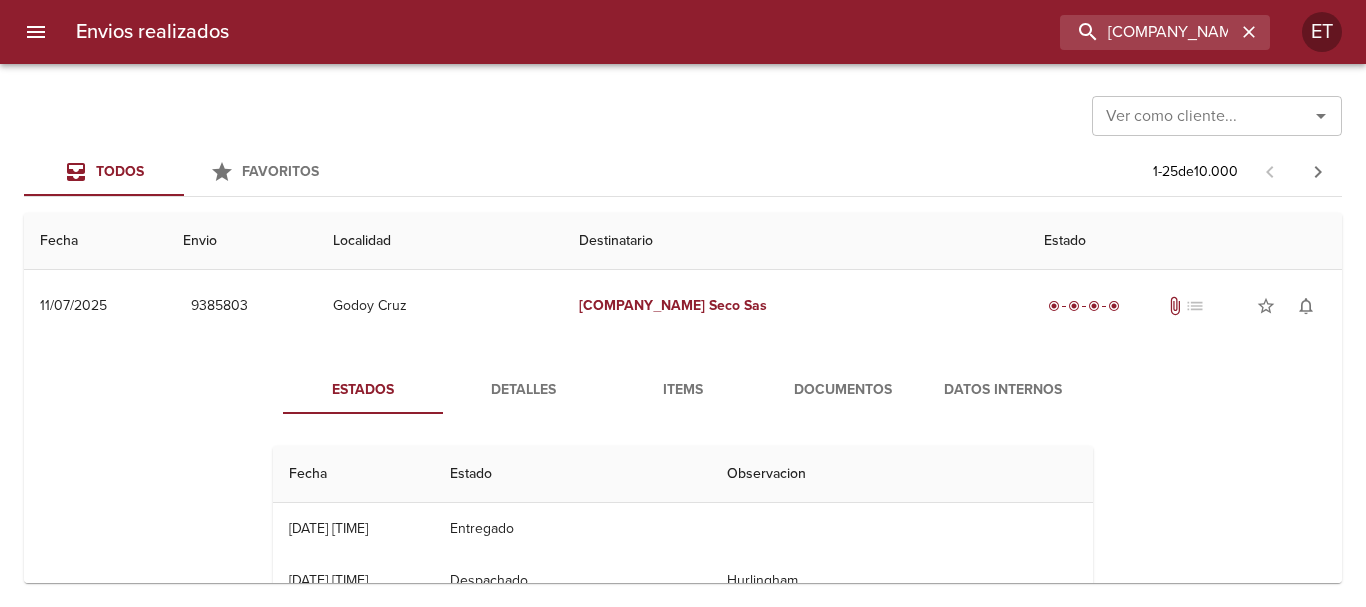 click on "Documentos" at bounding box center (843, 390) 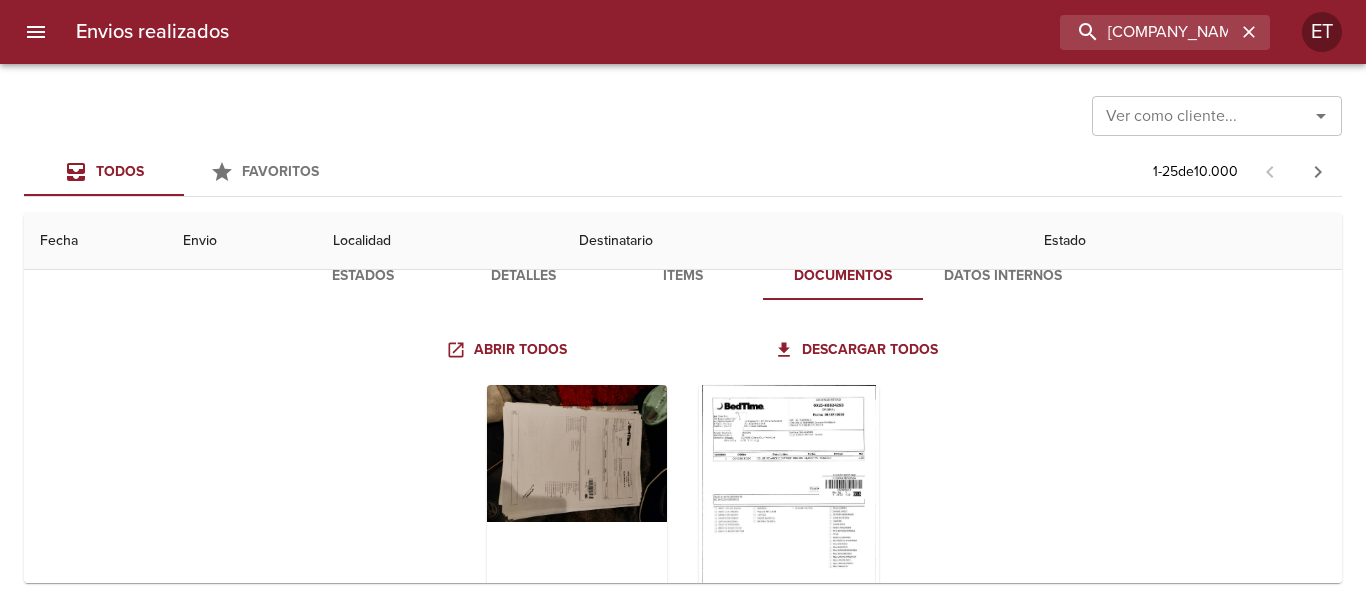 scroll, scrollTop: 200, scrollLeft: 0, axis: vertical 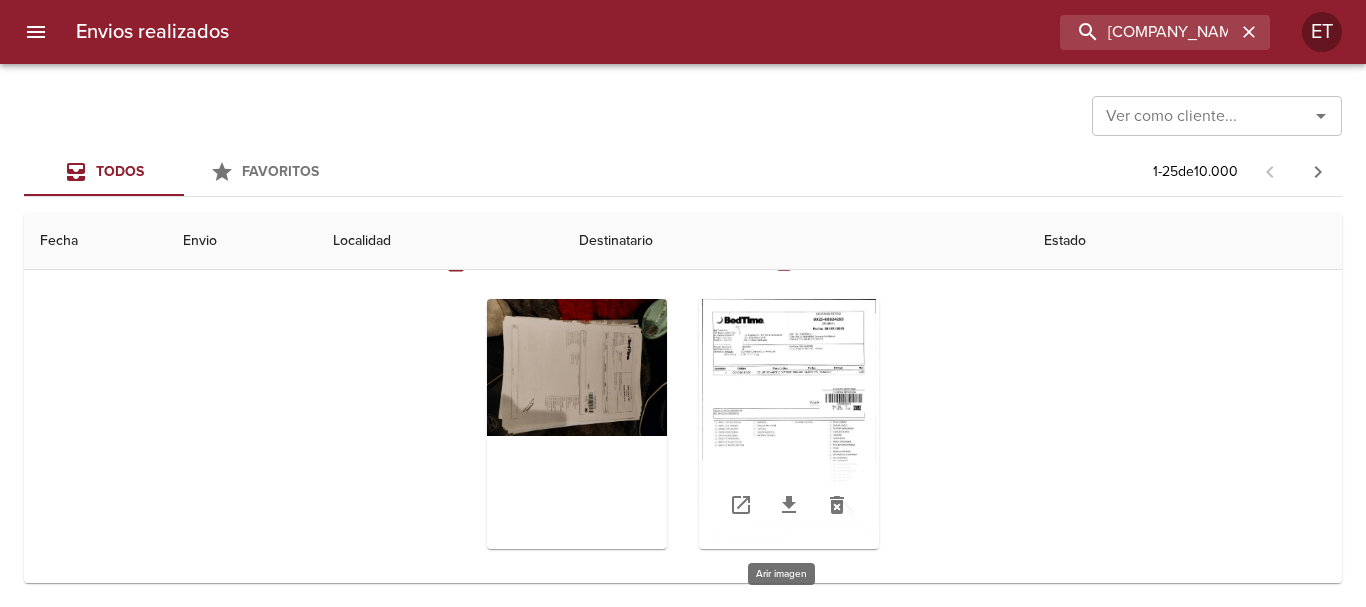 click at bounding box center (789, 424) 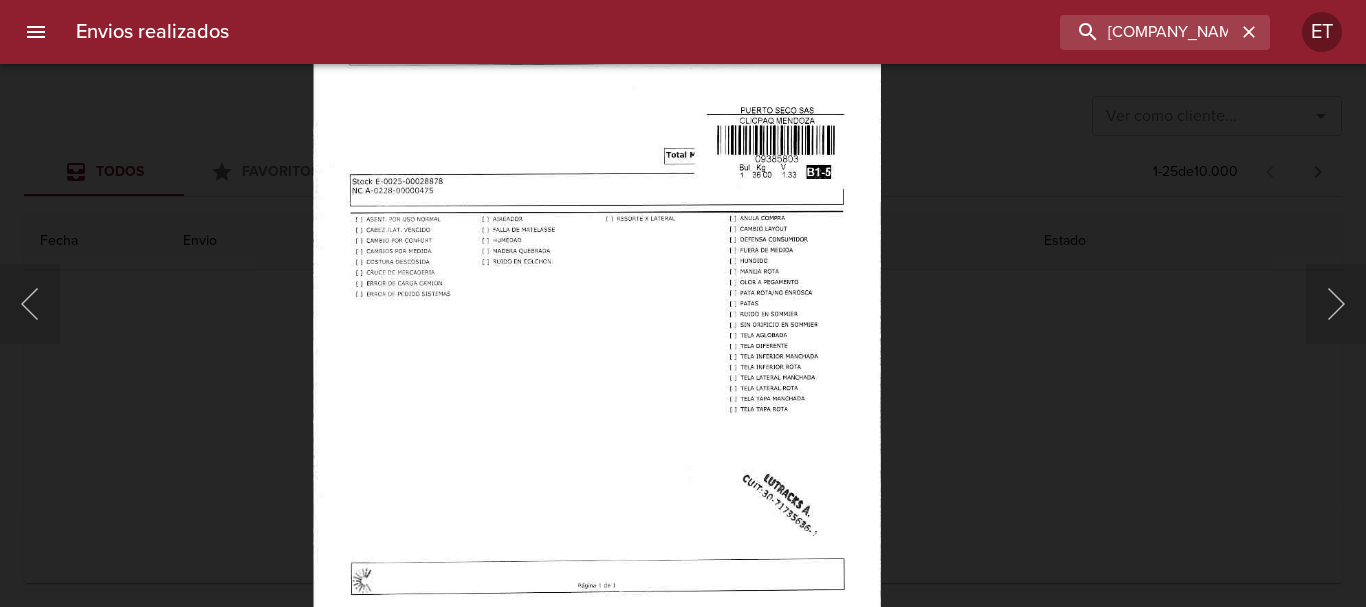 click at bounding box center [683, 303] 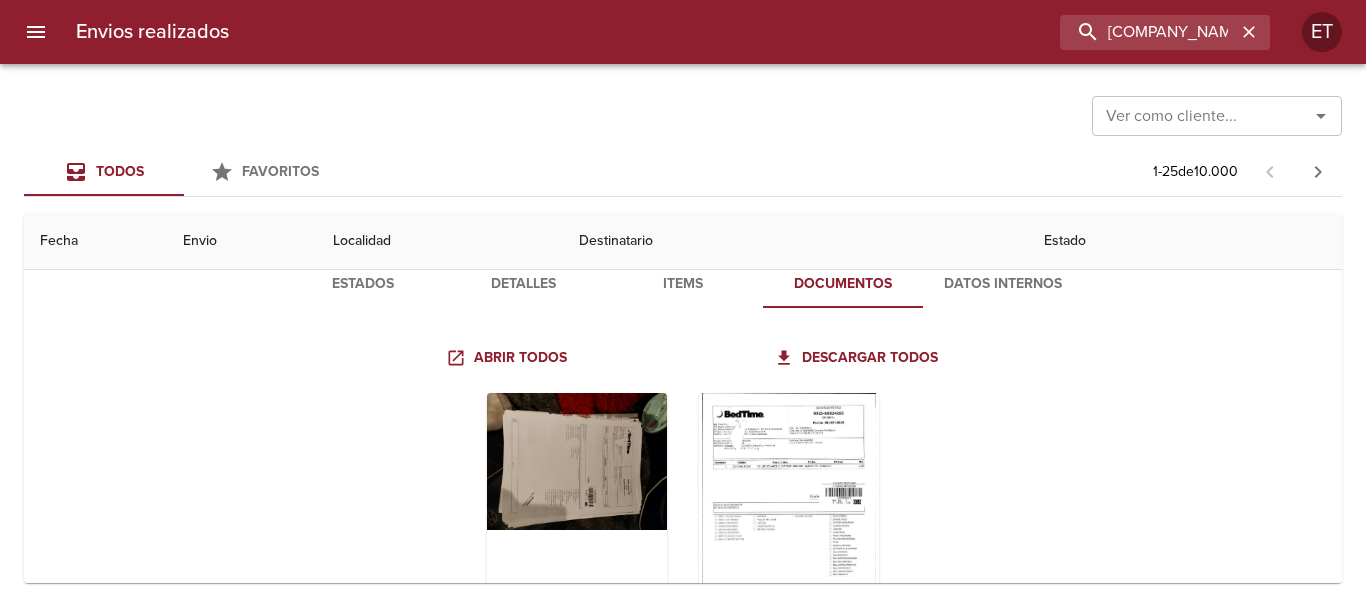scroll, scrollTop: 0, scrollLeft: 0, axis: both 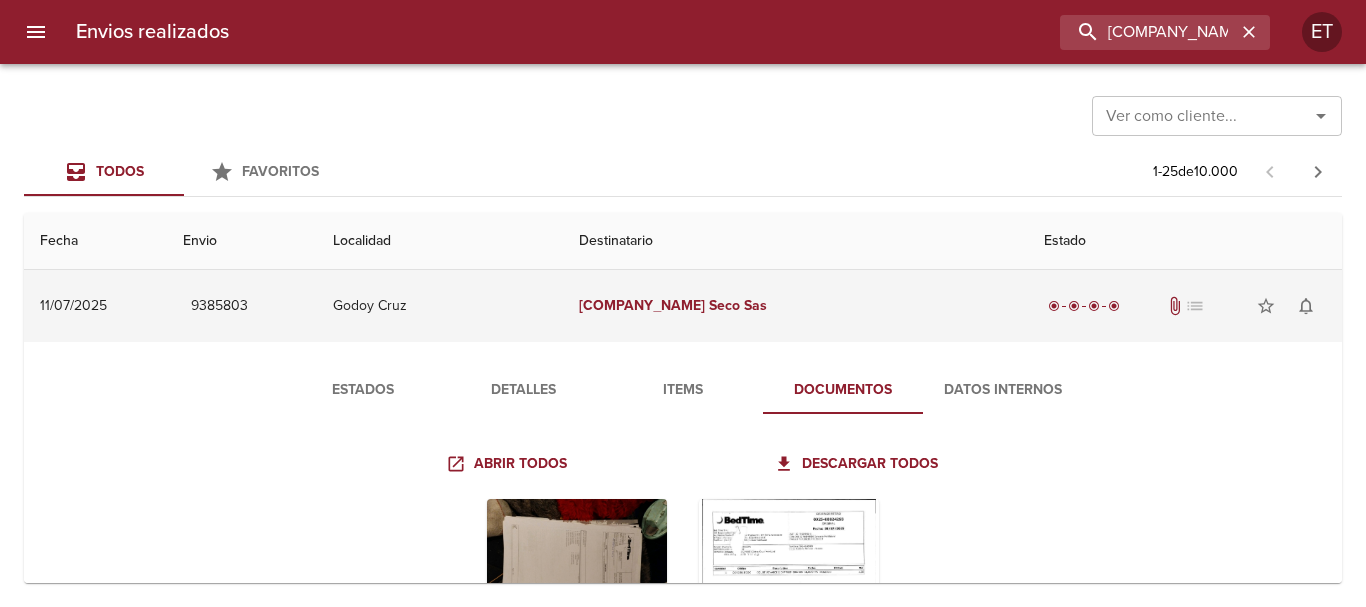 click on "Puerto Seco Sas" at bounding box center (795, 306) 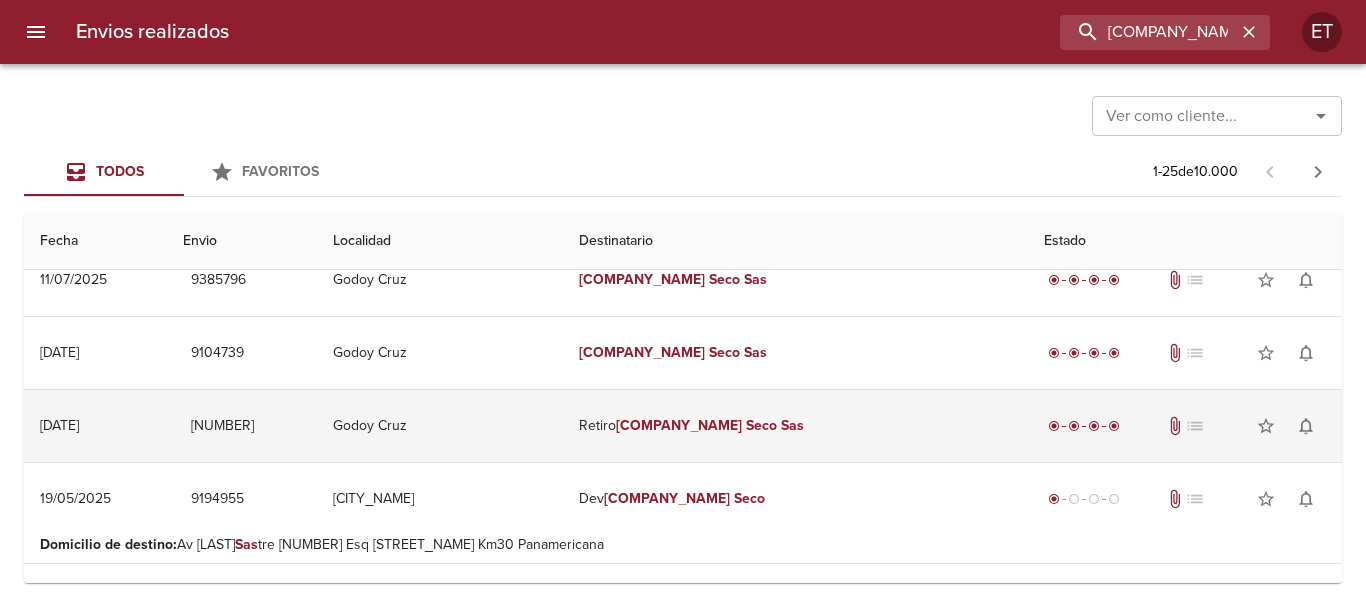 scroll, scrollTop: 100, scrollLeft: 0, axis: vertical 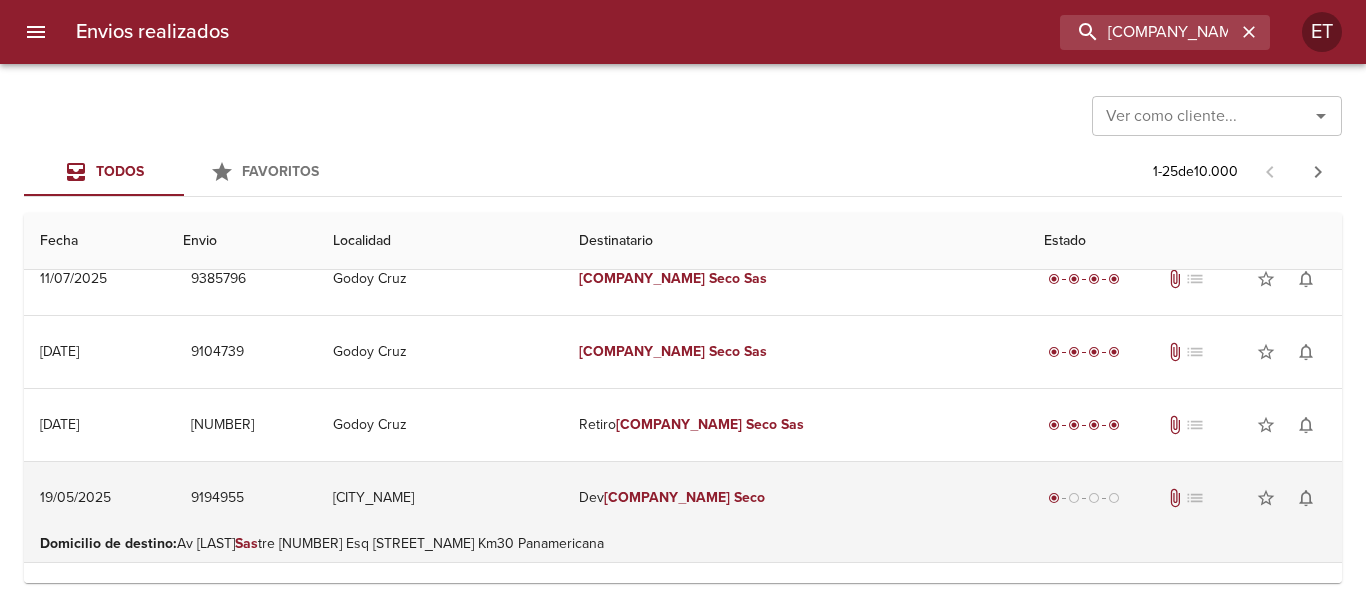 click on "[COMPANY_NAME]" at bounding box center [667, 497] 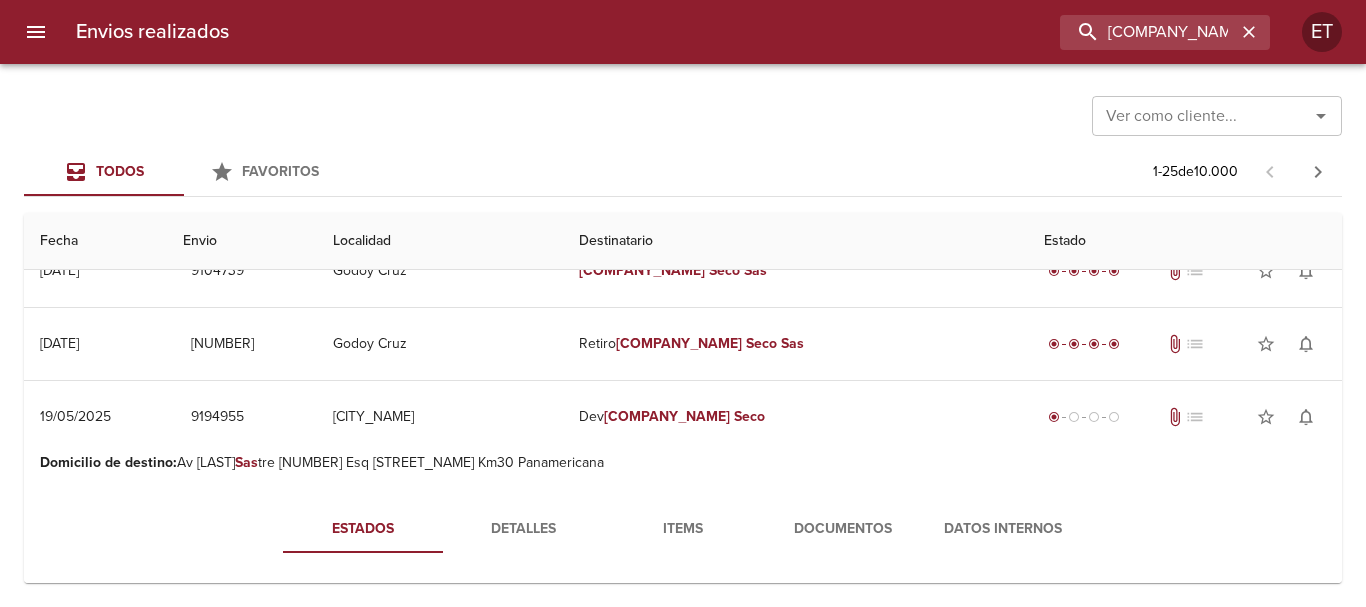 scroll, scrollTop: 300, scrollLeft: 0, axis: vertical 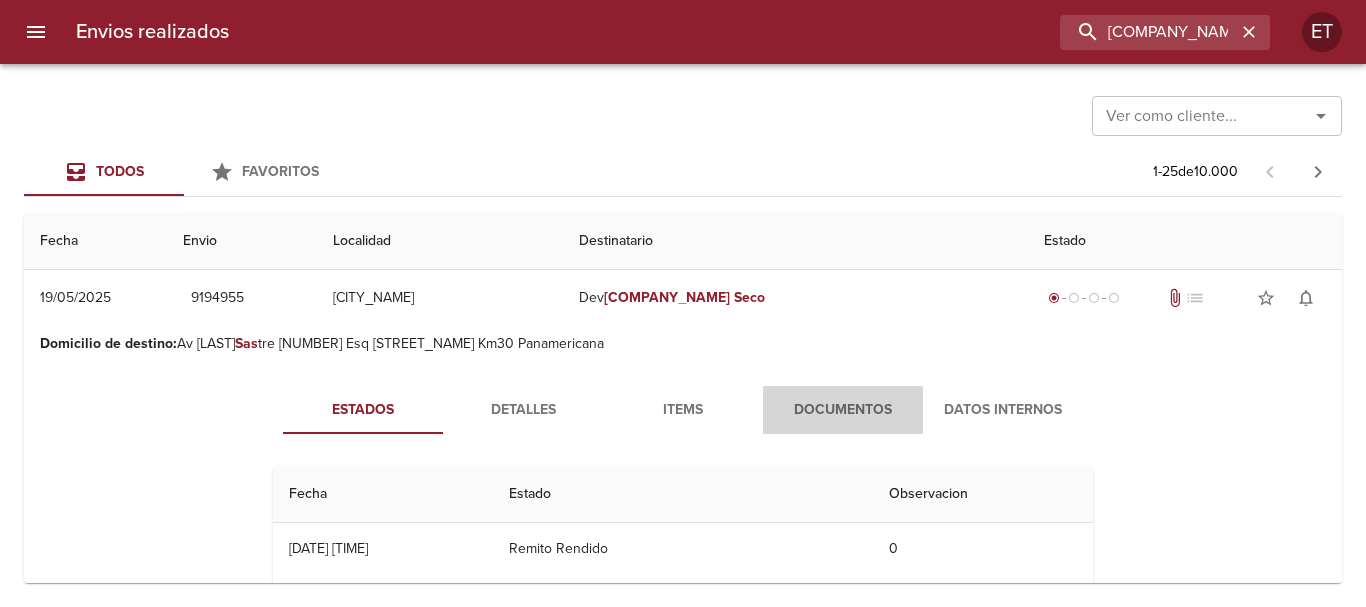 click on "Documentos" at bounding box center (843, 410) 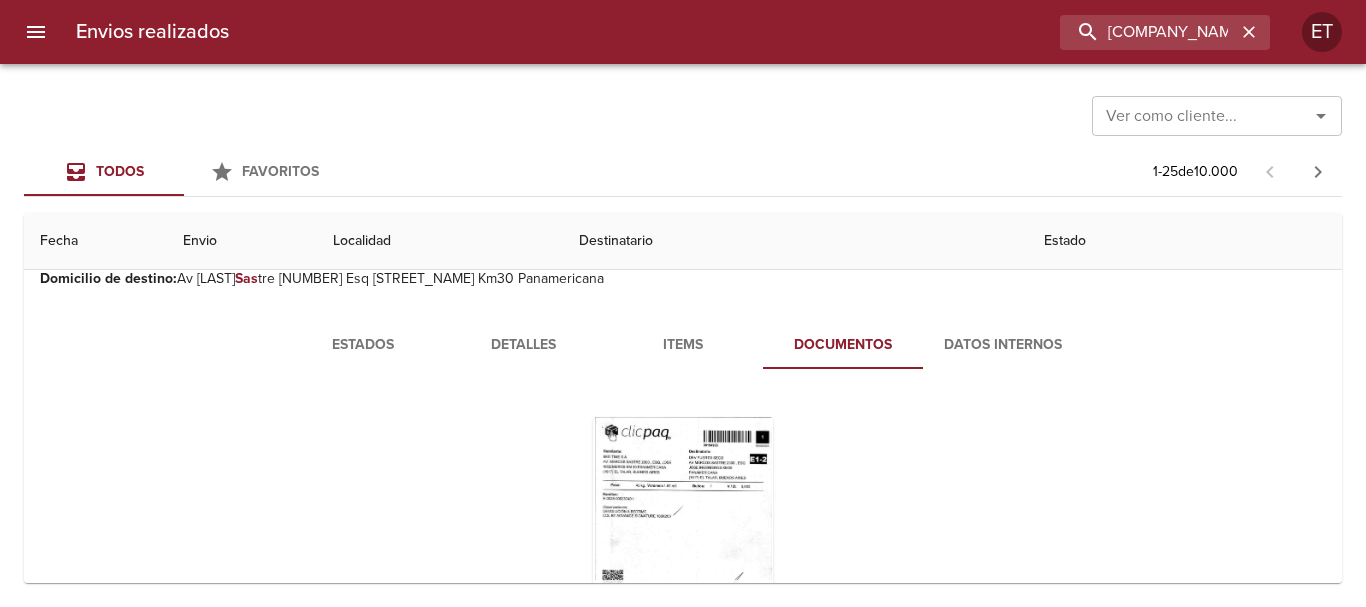 scroll, scrollTop: 400, scrollLeft: 0, axis: vertical 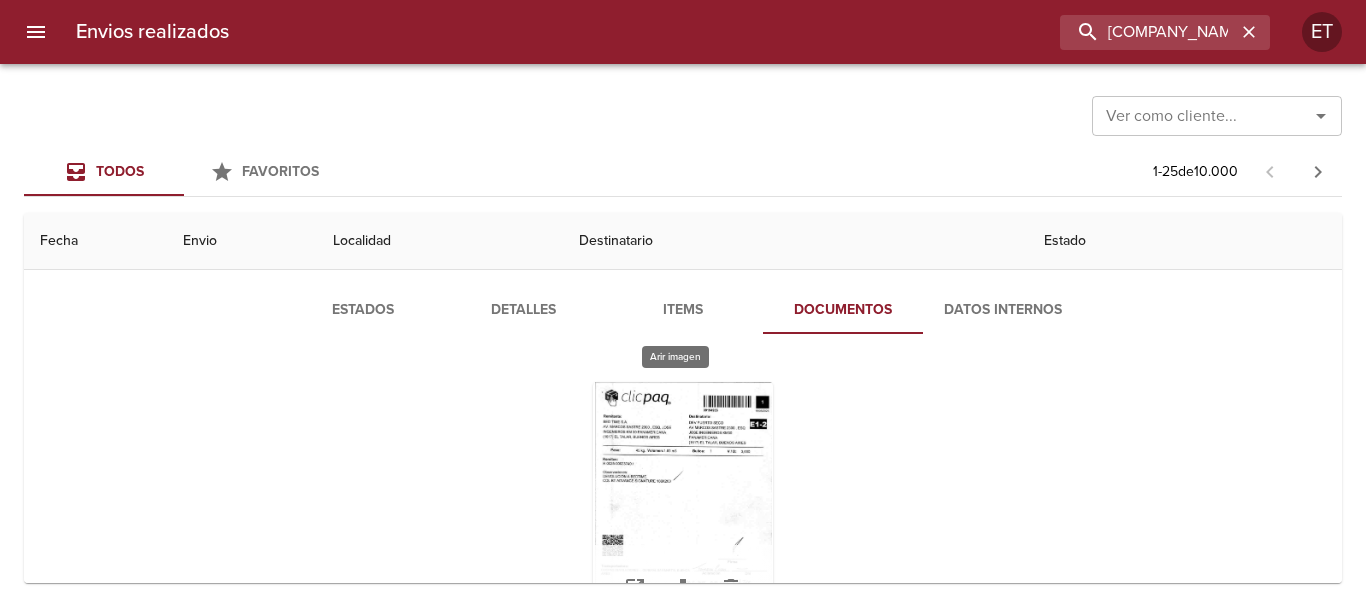 click at bounding box center (683, 507) 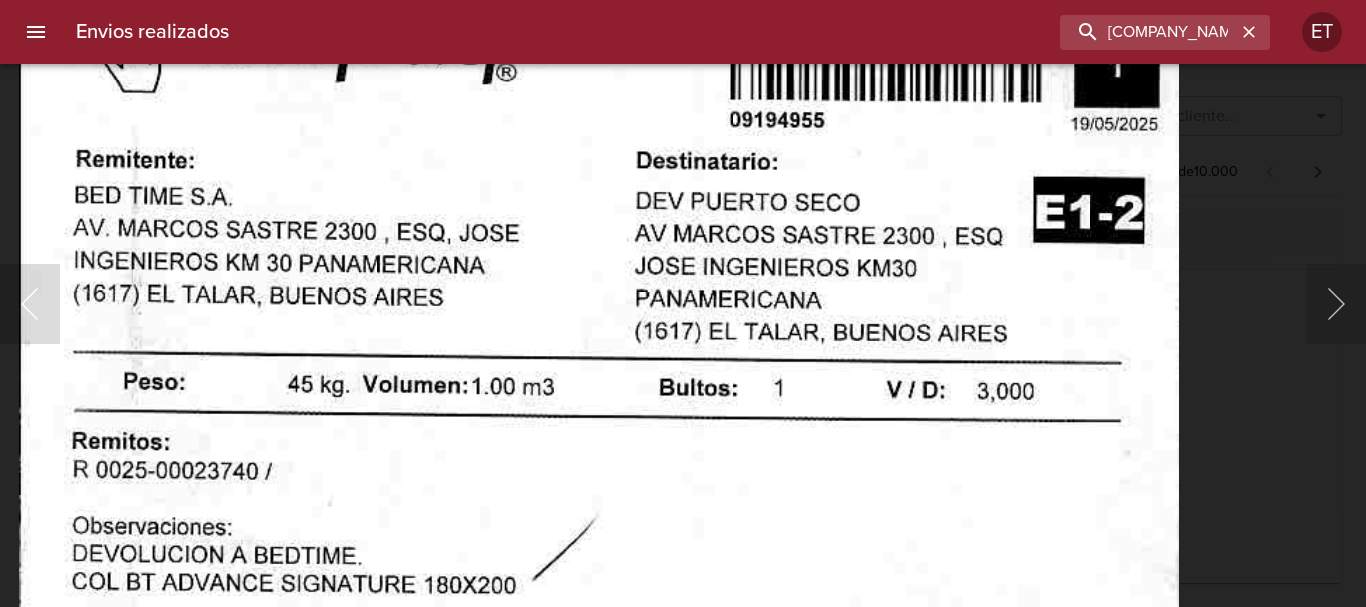 click at bounding box center (599, 755) 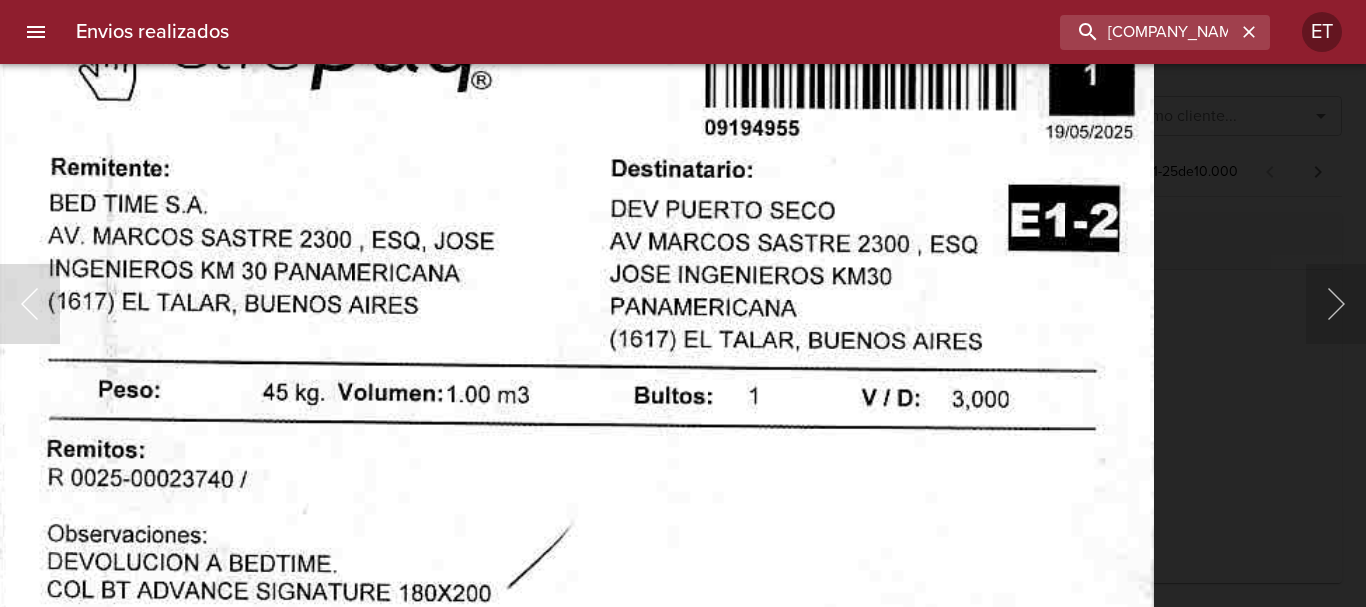 click at bounding box center (574, 763) 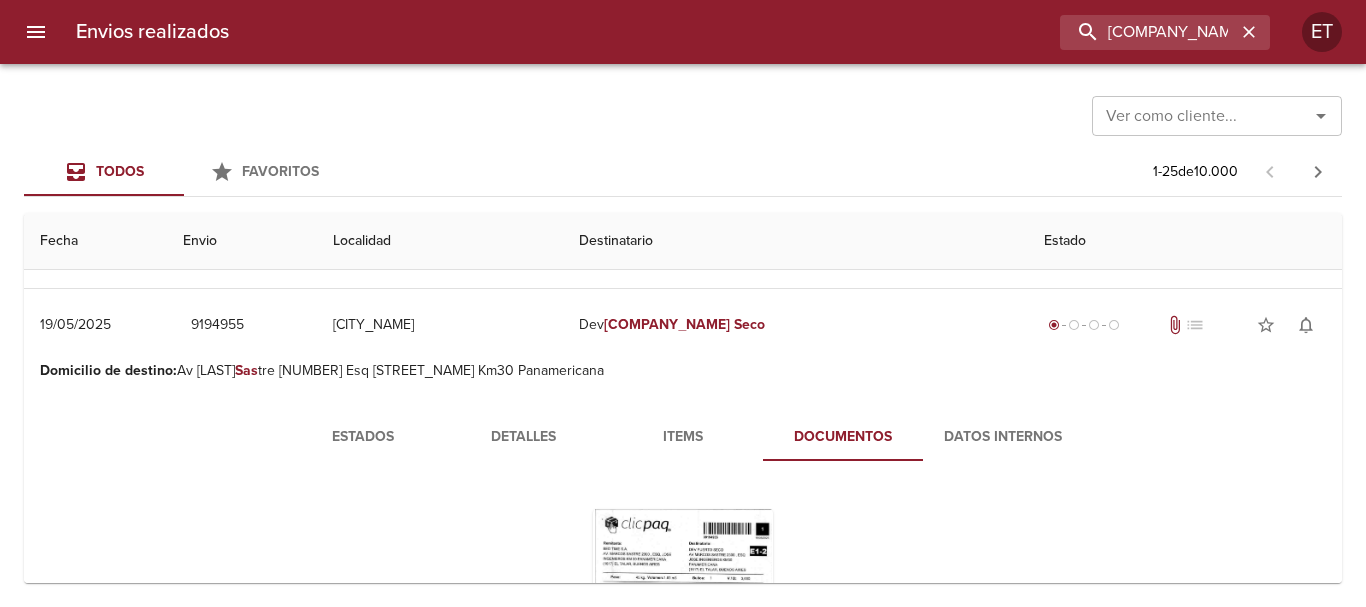 scroll, scrollTop: 200, scrollLeft: 0, axis: vertical 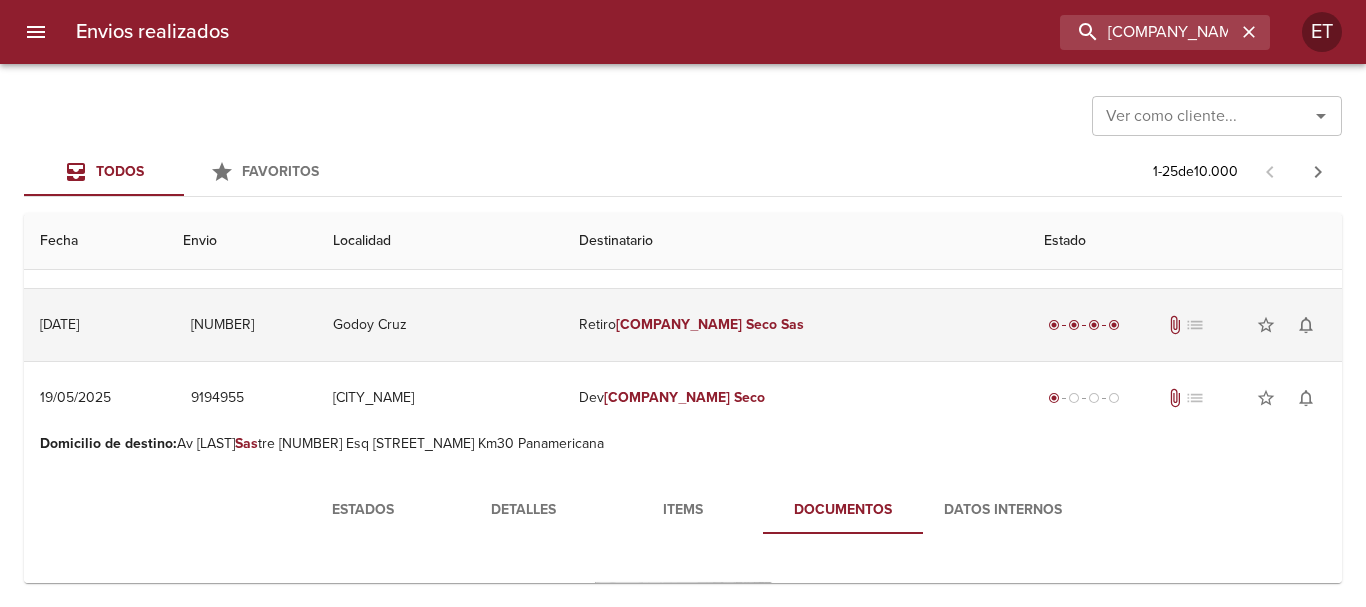 click on "[COMPANY_NAME]" at bounding box center [679, 324] 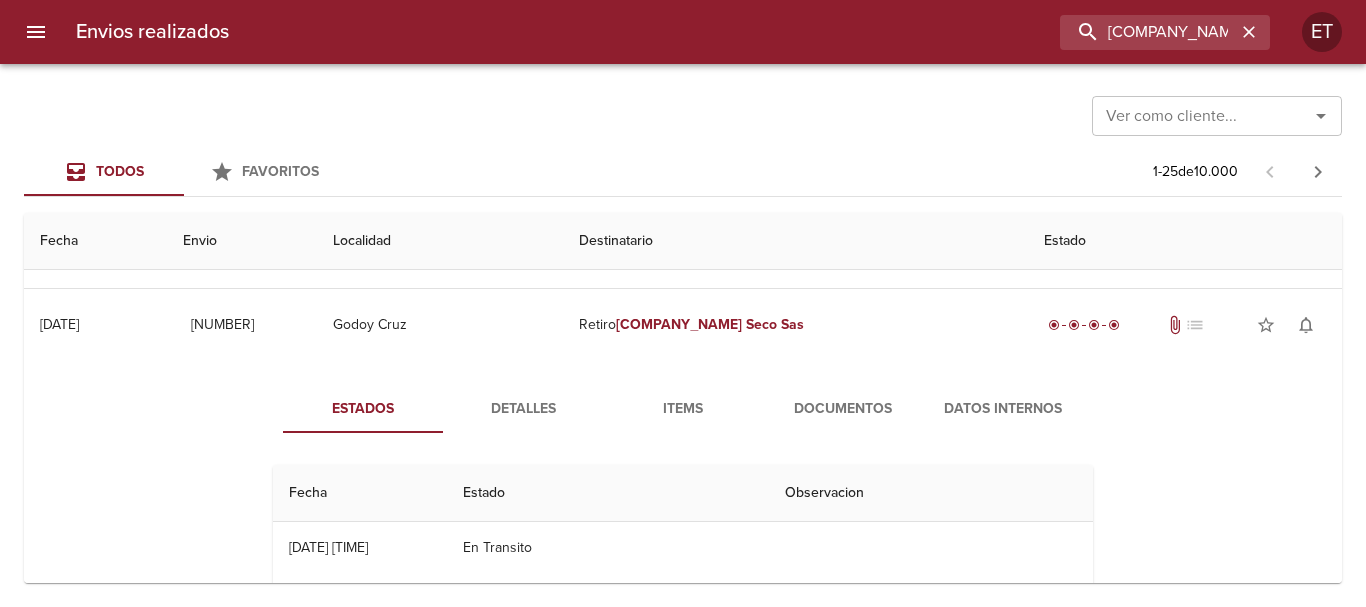 click on "Documentos" at bounding box center [843, 409] 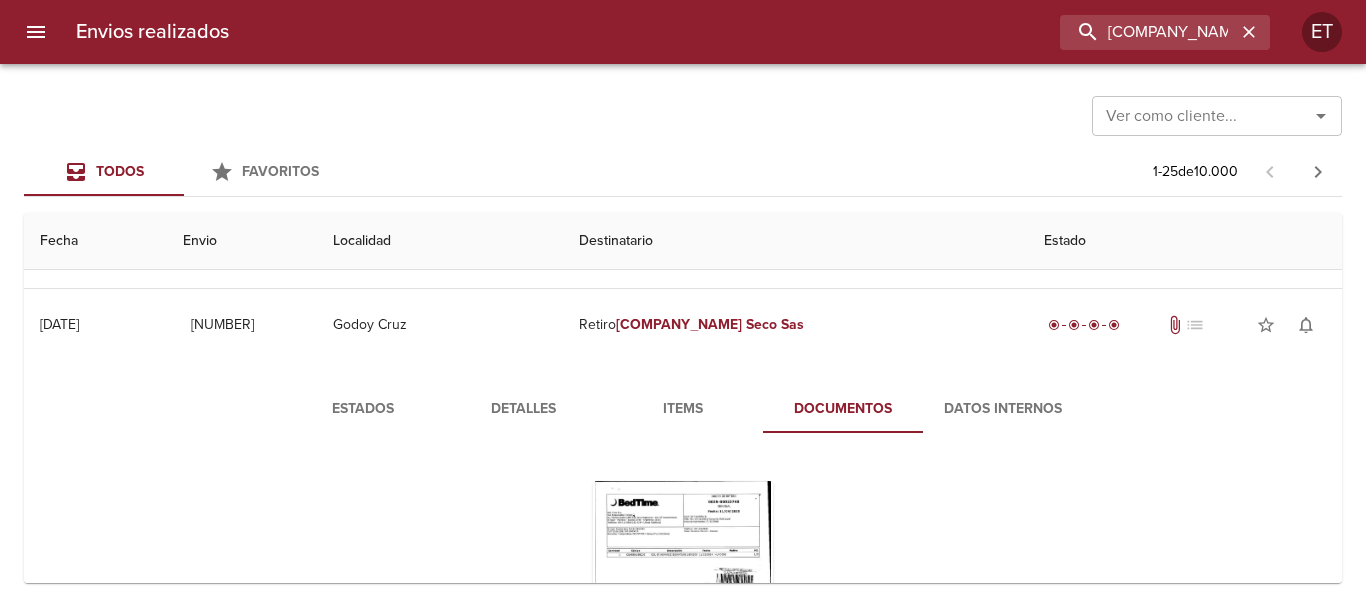 scroll, scrollTop: 300, scrollLeft: 0, axis: vertical 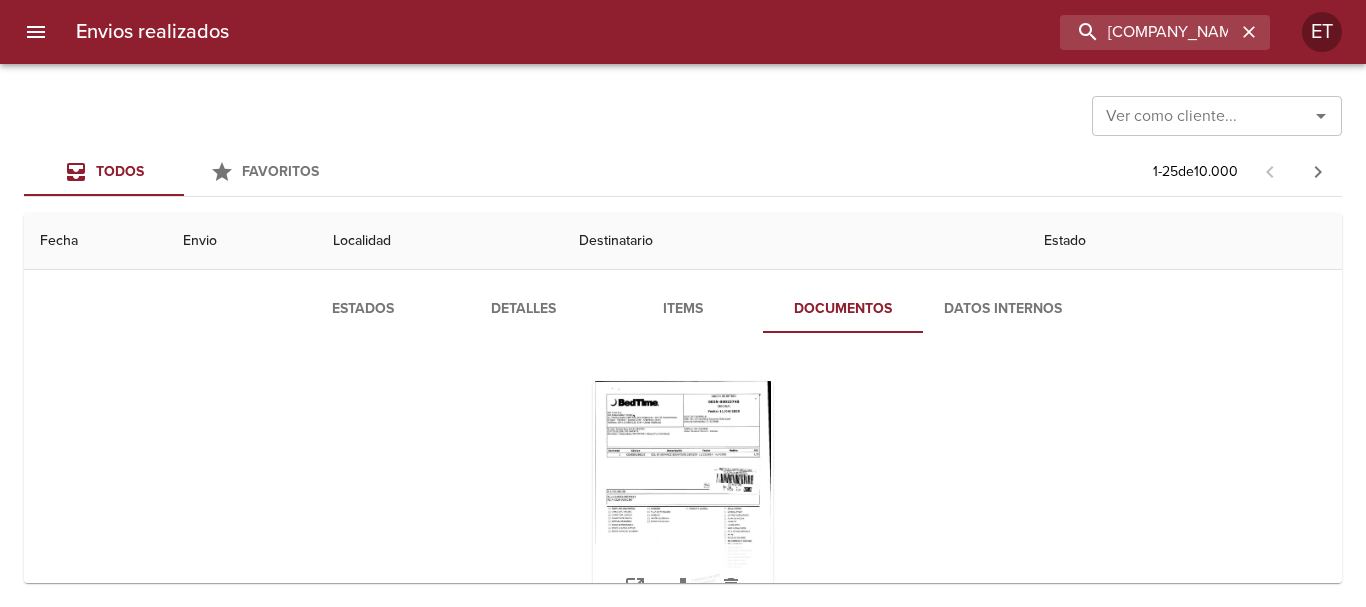 click at bounding box center (683, 506) 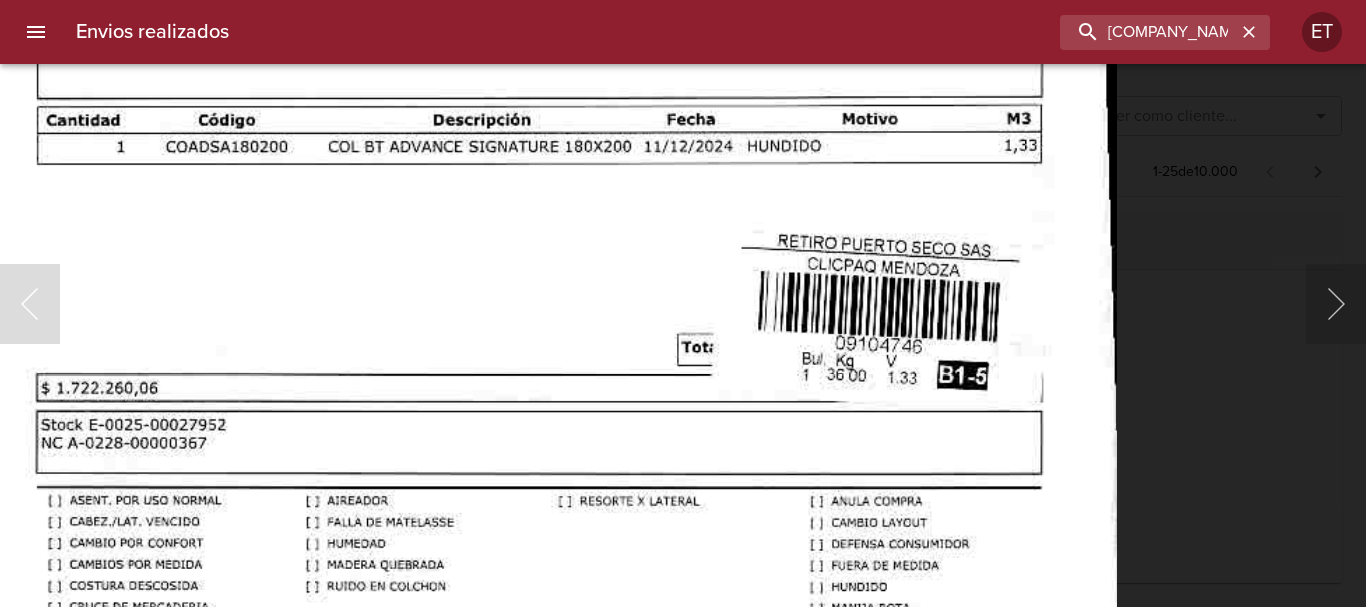 click on "Estados Detalles Items Documentos Datos Internos [DATE] [DATE] [NUMBER] [CITY] Puerto Seco Sas radio_button_checked radio_button_checked radio_button_checked radio_button_checked attach_file list star_border notifications_none [DATE] [DATE] [NUMBER] [CITY] Puerto Seco Sas radio_button_checked radio_button_checked radio_button_checked radio_button_checked attach_file list star_border notifications_none [DATE] [DATE] [NUMBER] [CITY] Puerto Seco Sas radio_button_checked radio_button_checked radio_button_checked radio_button_checked attach_file list star_border notifications_none [DATE] [DATE] [NUMBER] [CITY] Retiro Puerto Seco Sas radio_button_checked radio_button_checked radio_button_checked radio_button_checked attach_file list star_border notifications_none Estados Detalles Items Documentos Datos Internos [DATE] [DATE] [NUMBER] [CITY]" at bounding box center (683, 0) 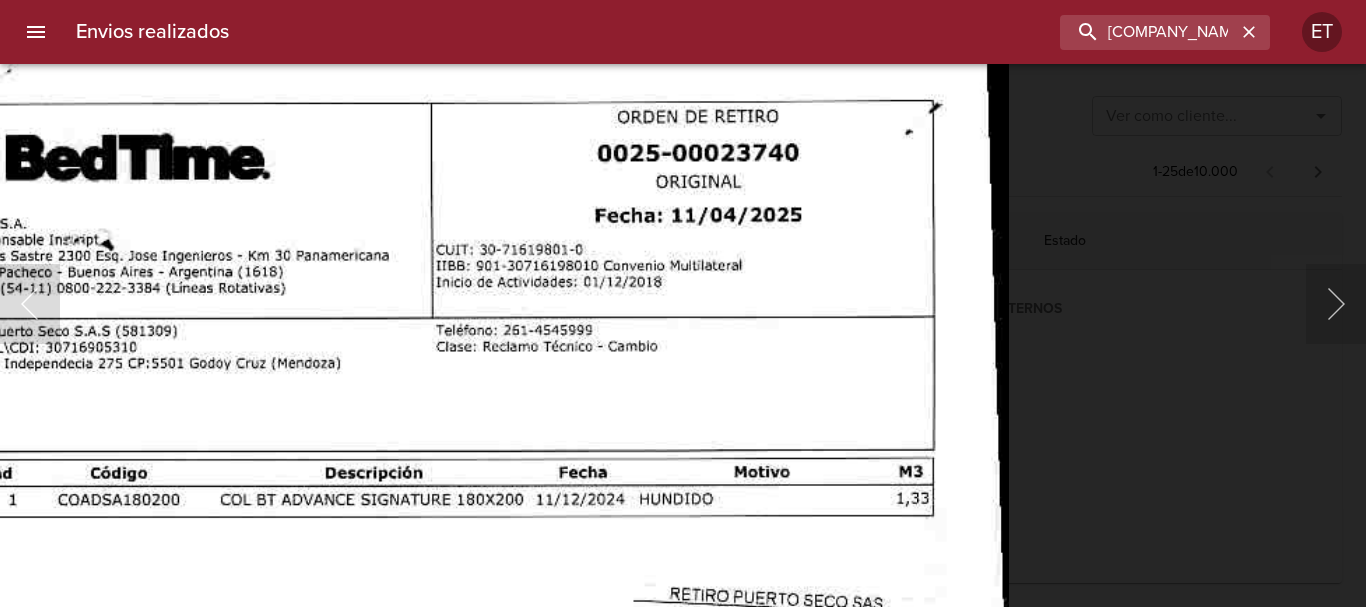 click at bounding box center (429, 837) 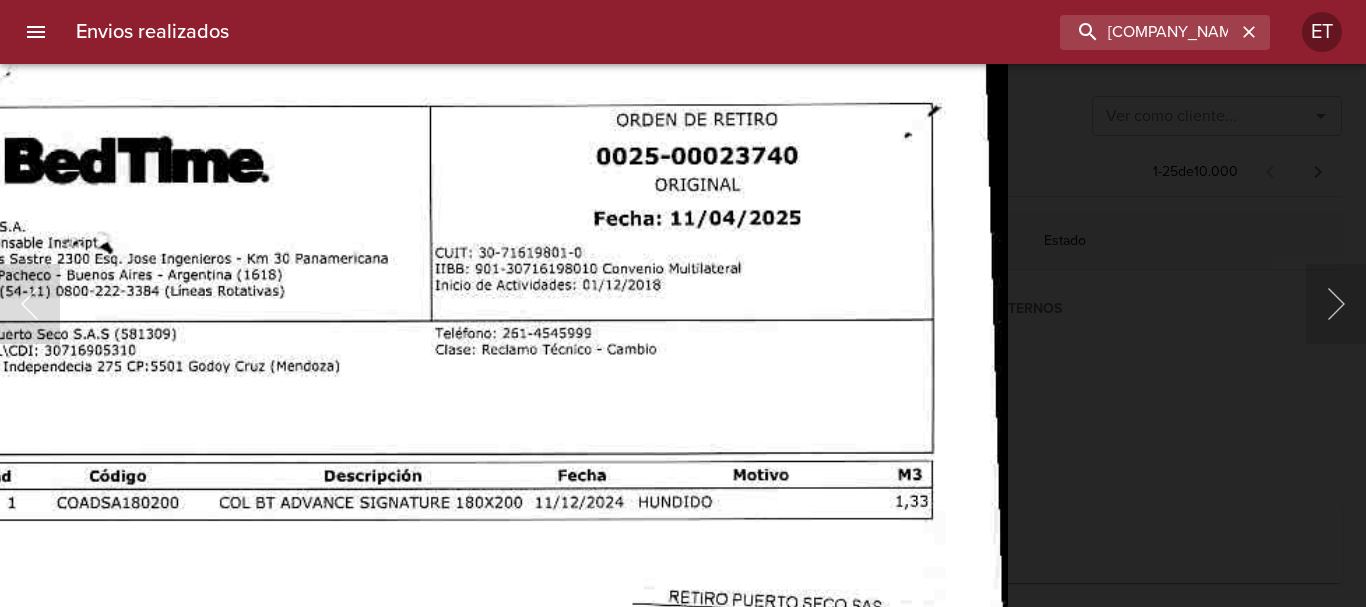 click at bounding box center (683, 303) 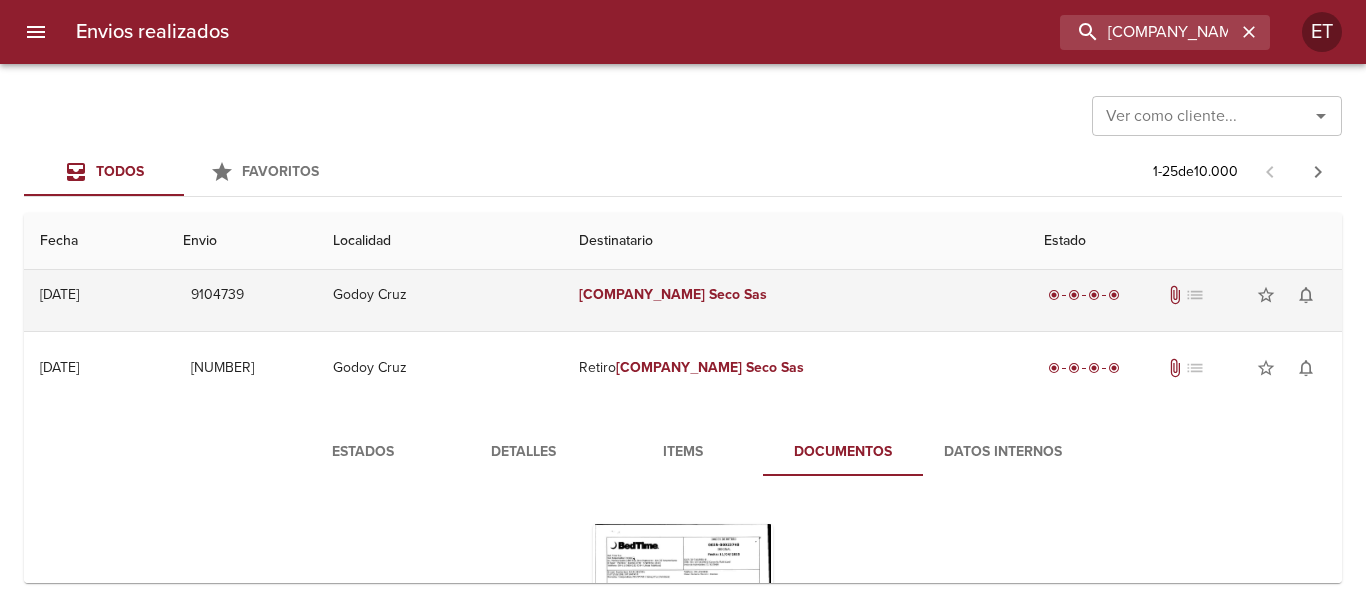 scroll, scrollTop: 0, scrollLeft: 0, axis: both 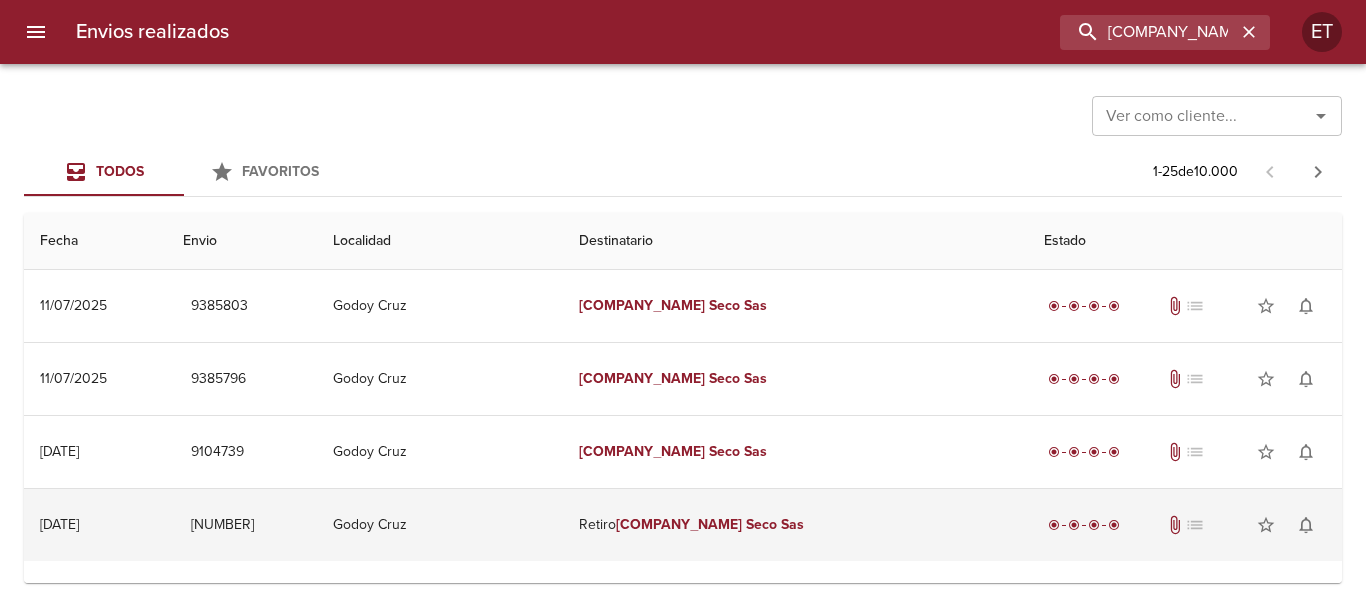 click on "Retiro  Puerto   Seco   Sas" at bounding box center [795, 525] 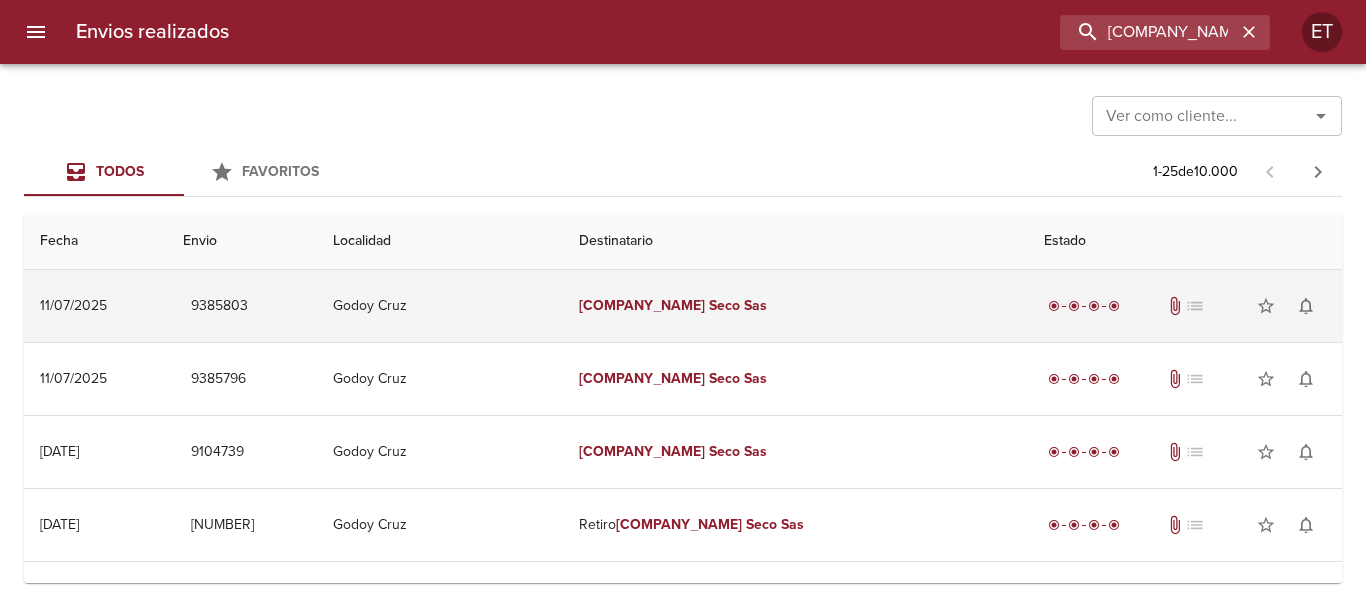 click on "Puerto Seco Sas" at bounding box center [795, 306] 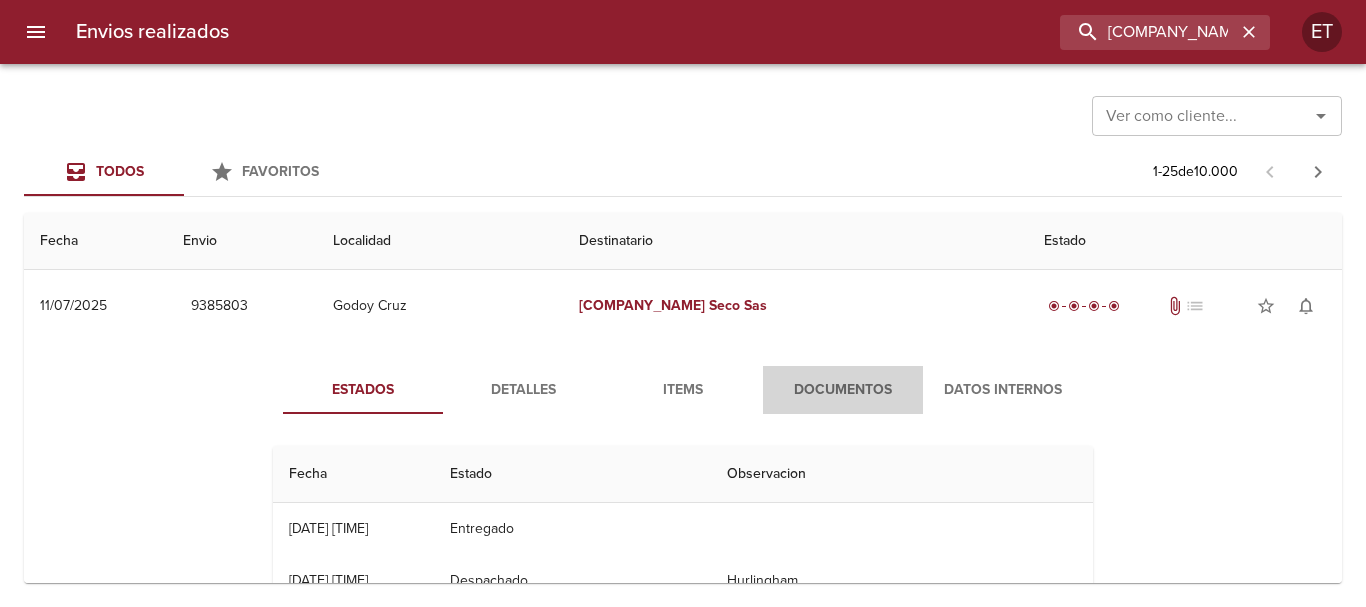 click on "Documentos" at bounding box center (843, 390) 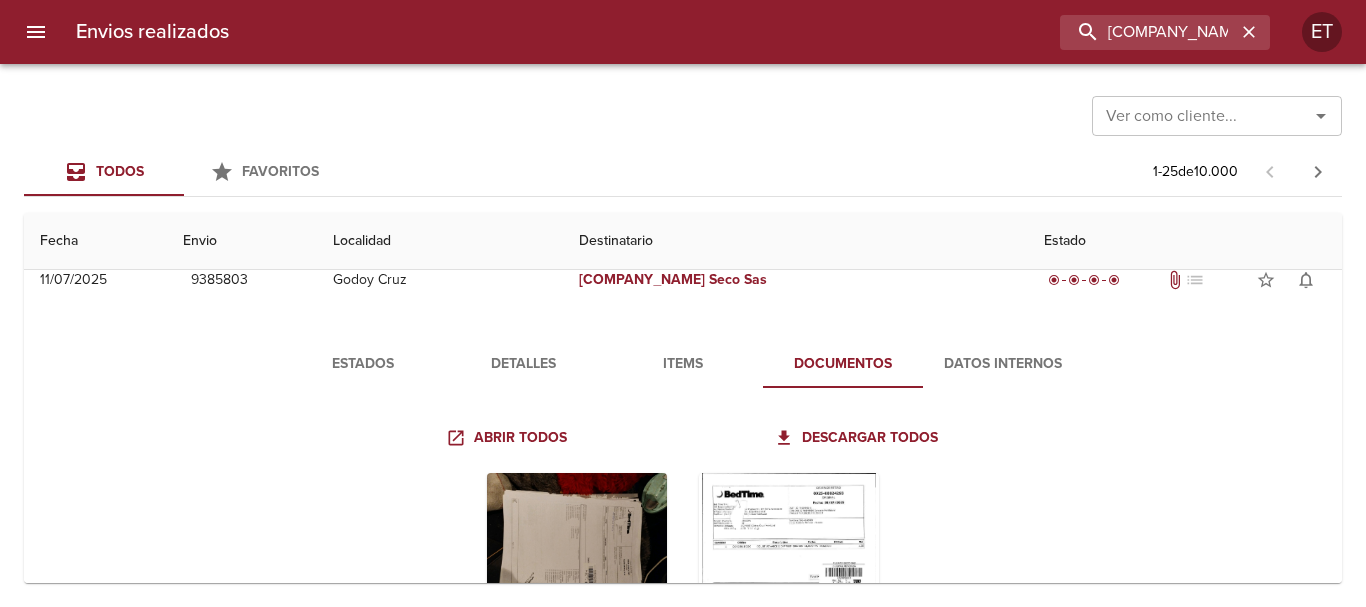 scroll, scrollTop: 100, scrollLeft: 0, axis: vertical 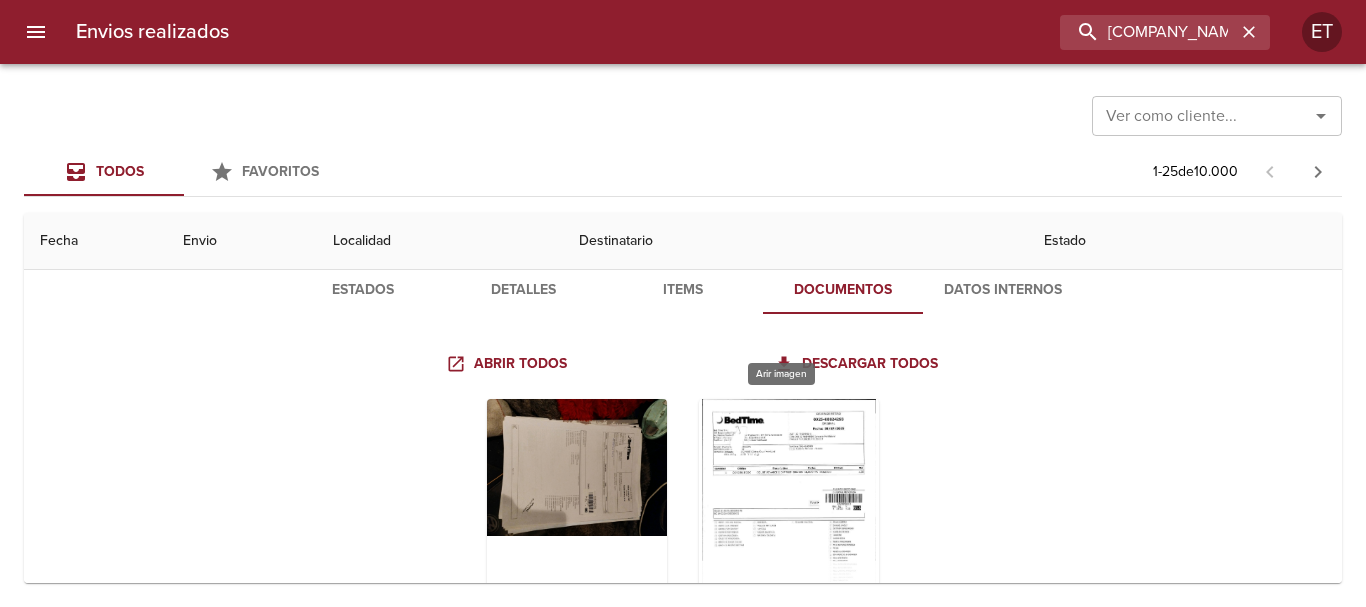 click at bounding box center [789, 524] 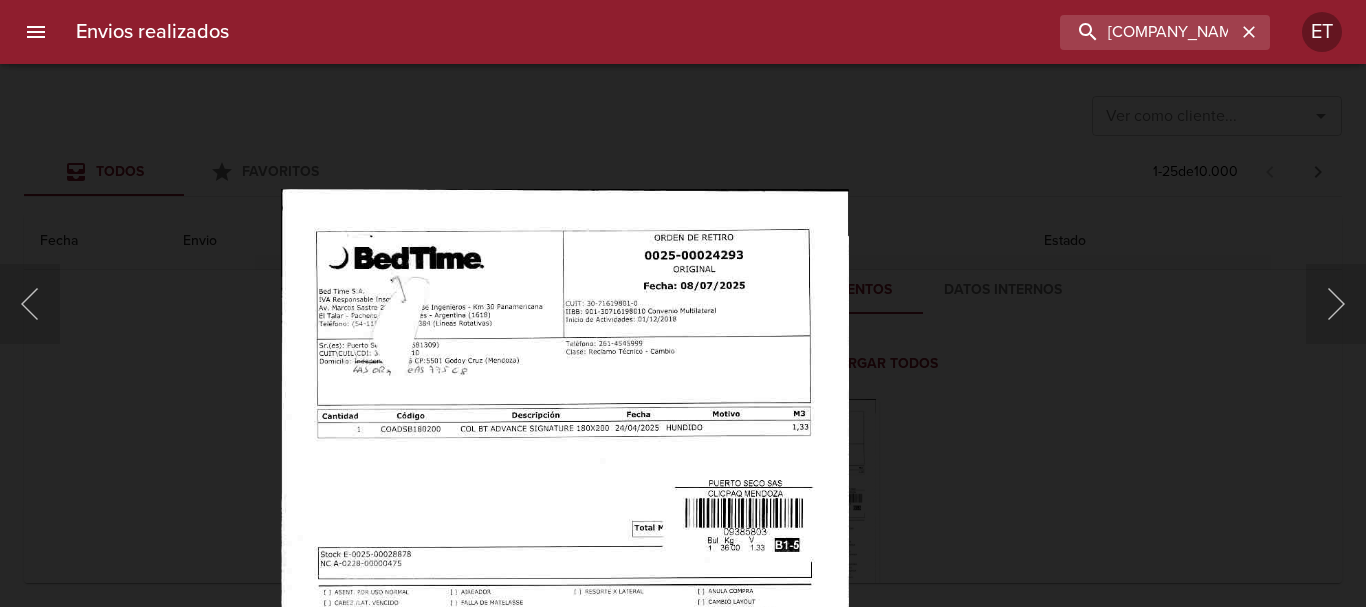click at bounding box center [565, 598] 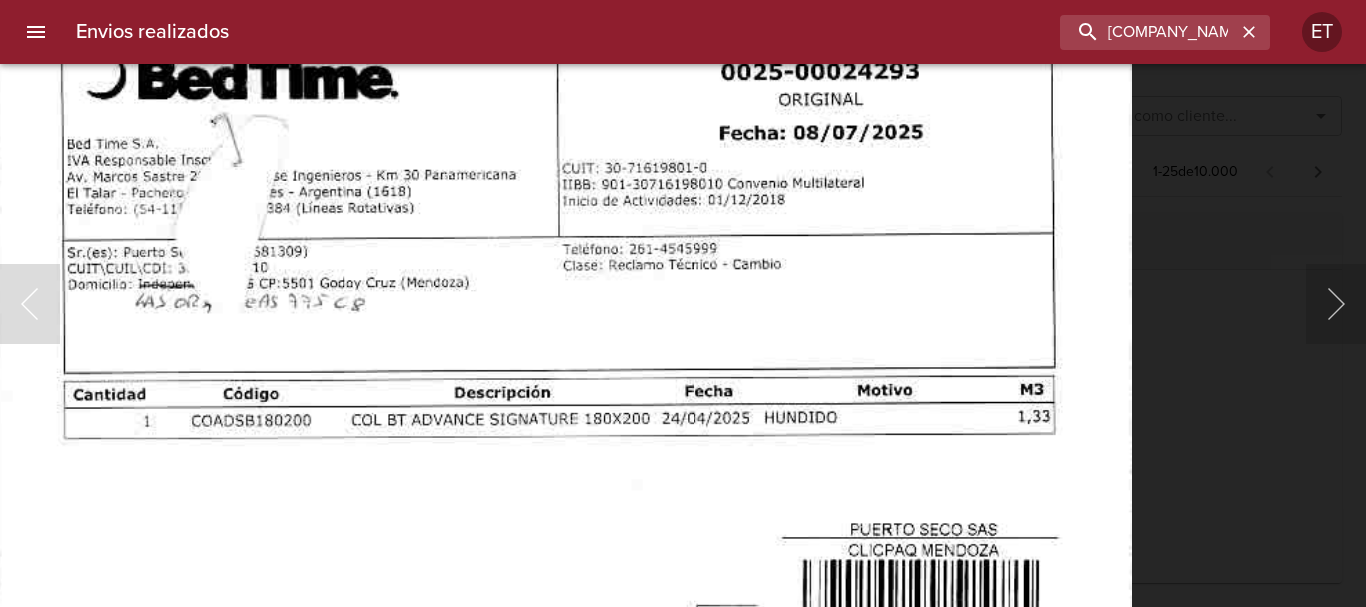 click at bounding box center [561, 759] 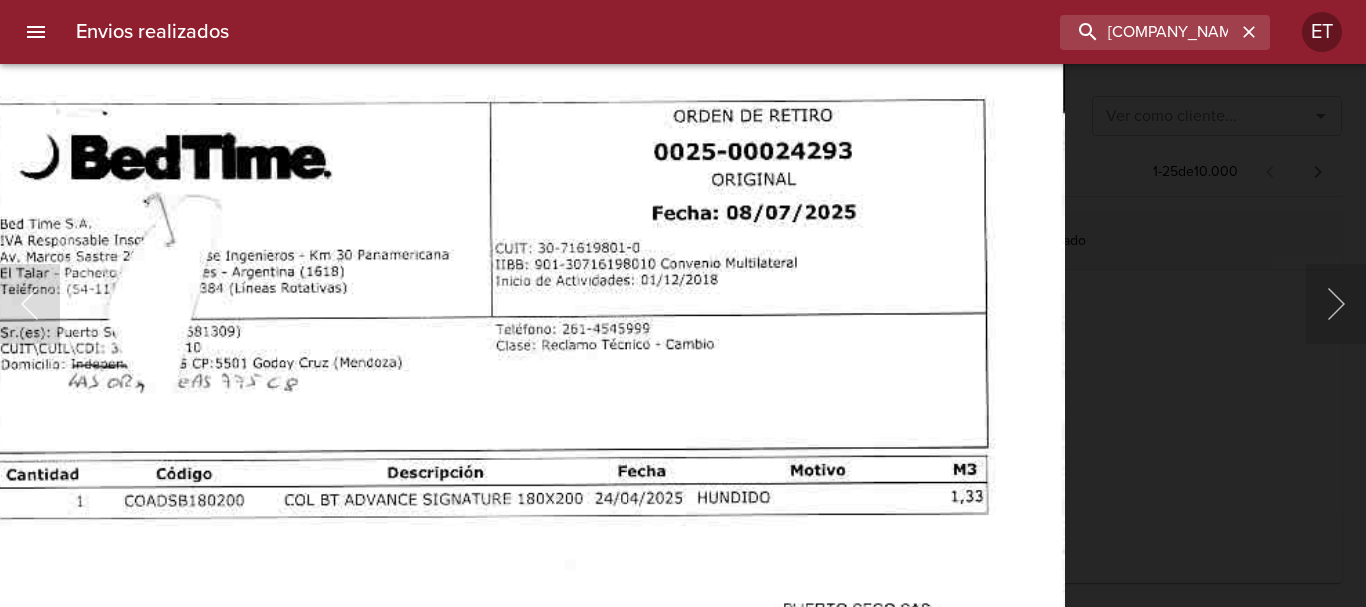 click at bounding box center (494, 839) 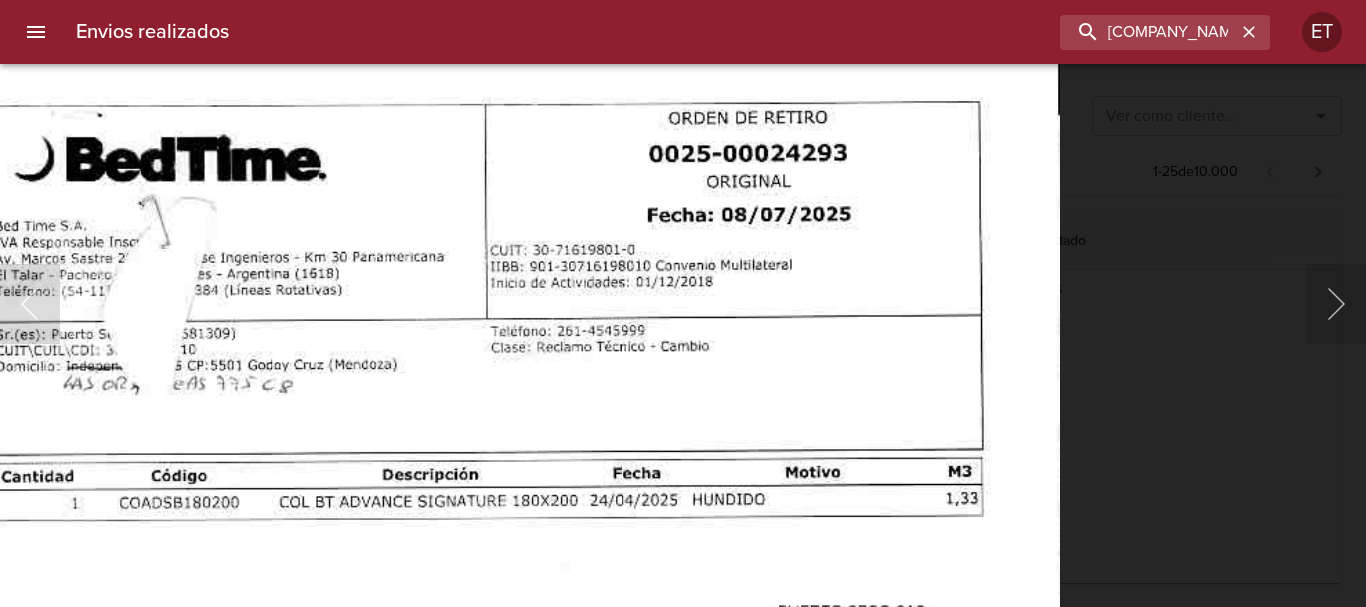 click at bounding box center (489, 841) 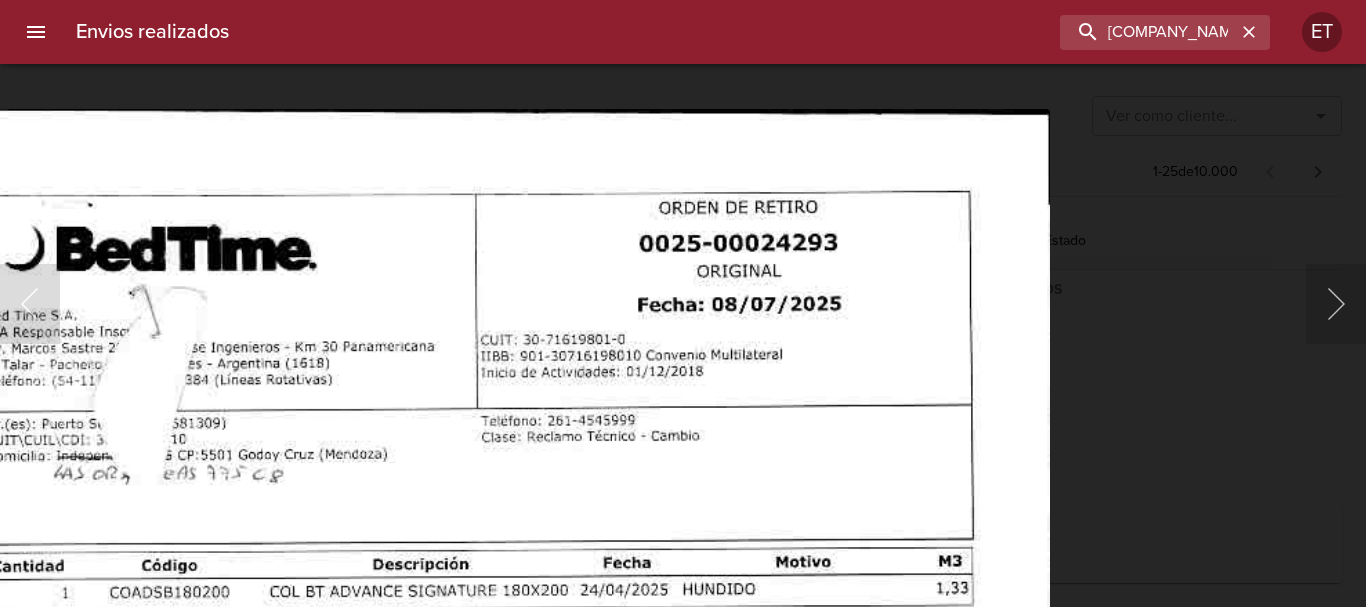 click at bounding box center [479, 930] 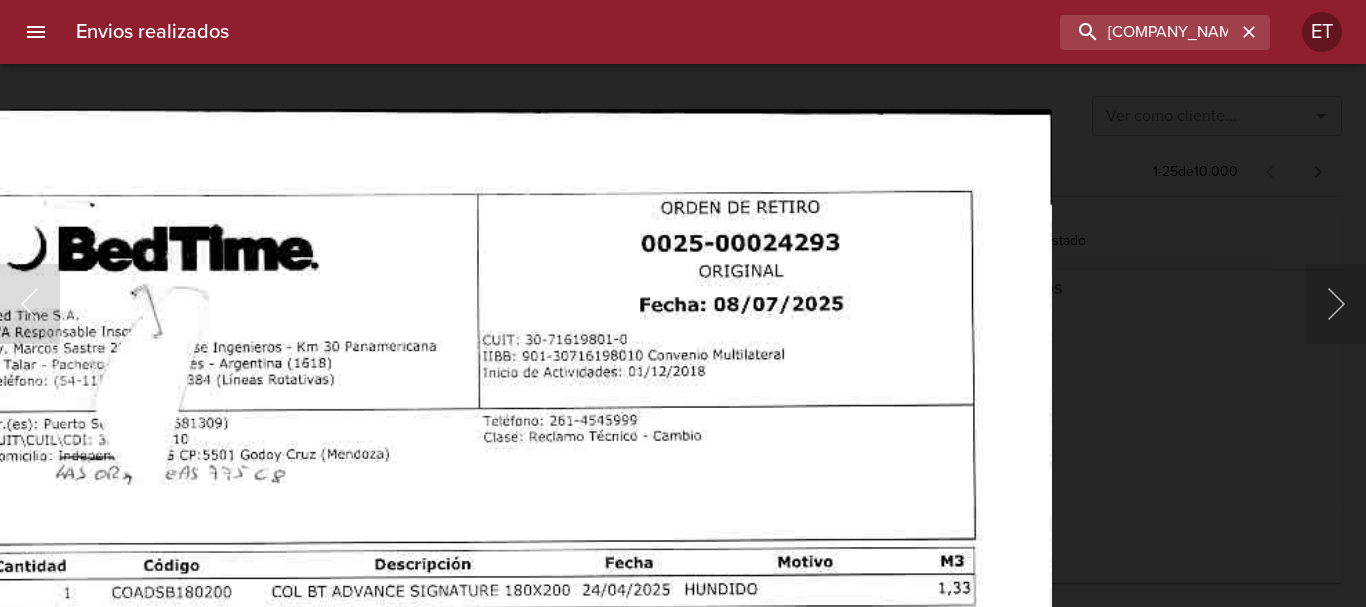 click at bounding box center (683, 303) 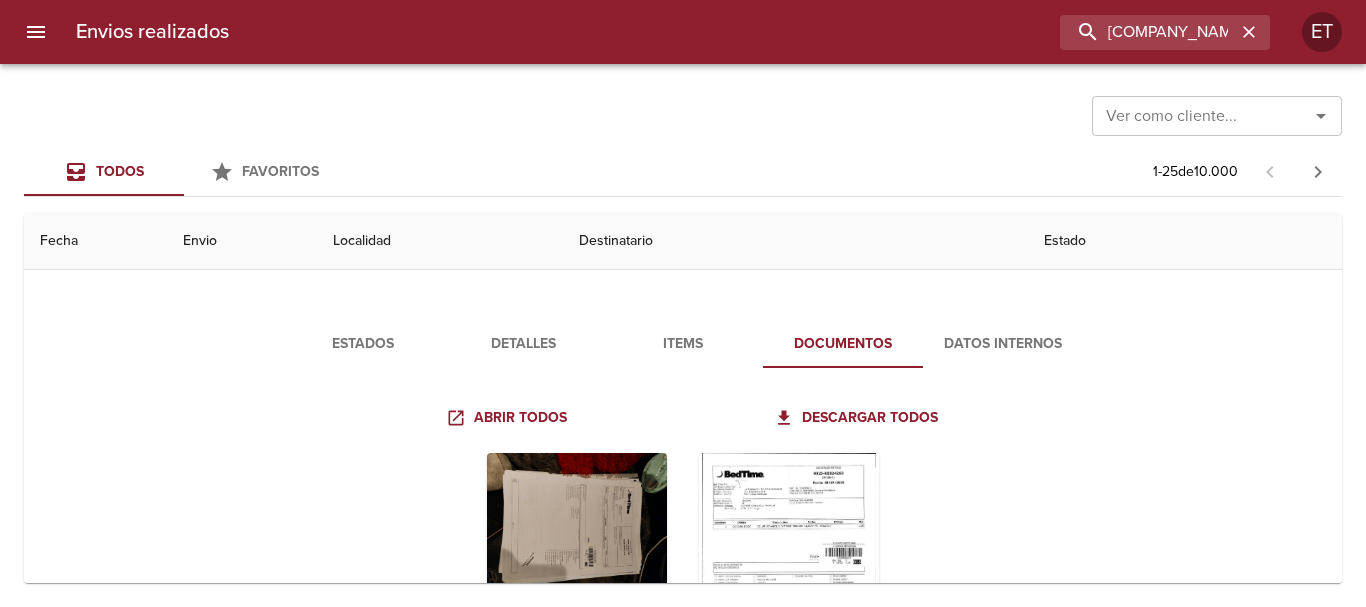 scroll, scrollTop: 0, scrollLeft: 0, axis: both 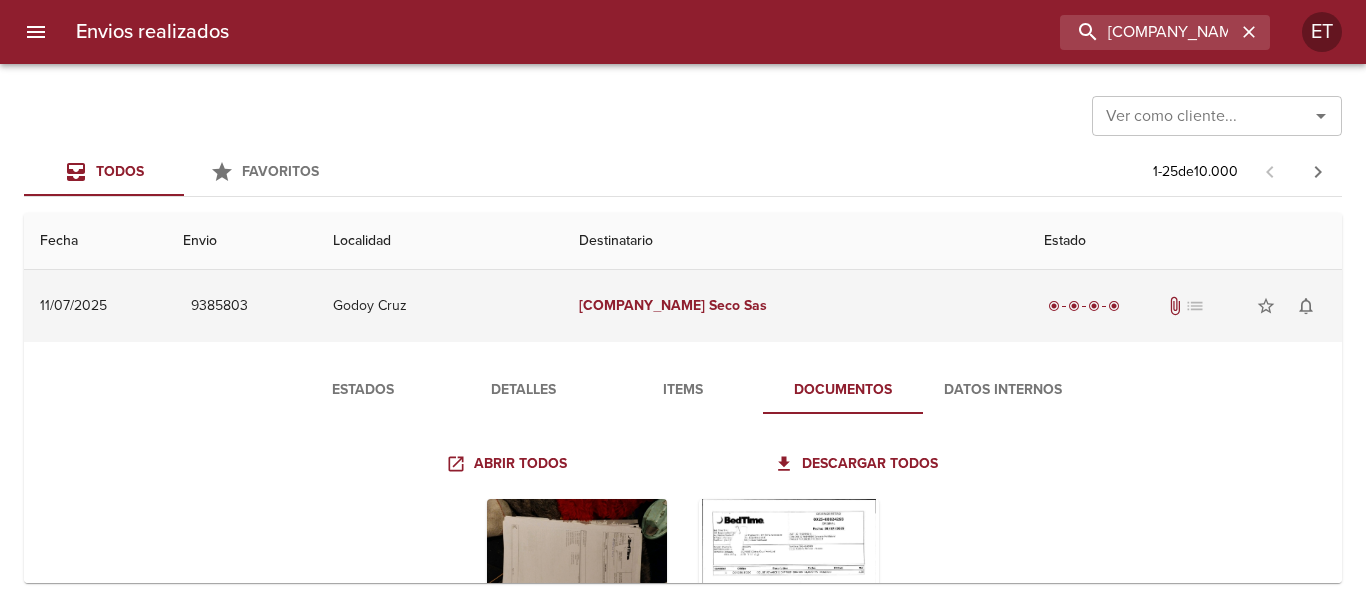 click on "[COMPANY_NAME]" at bounding box center [642, 305] 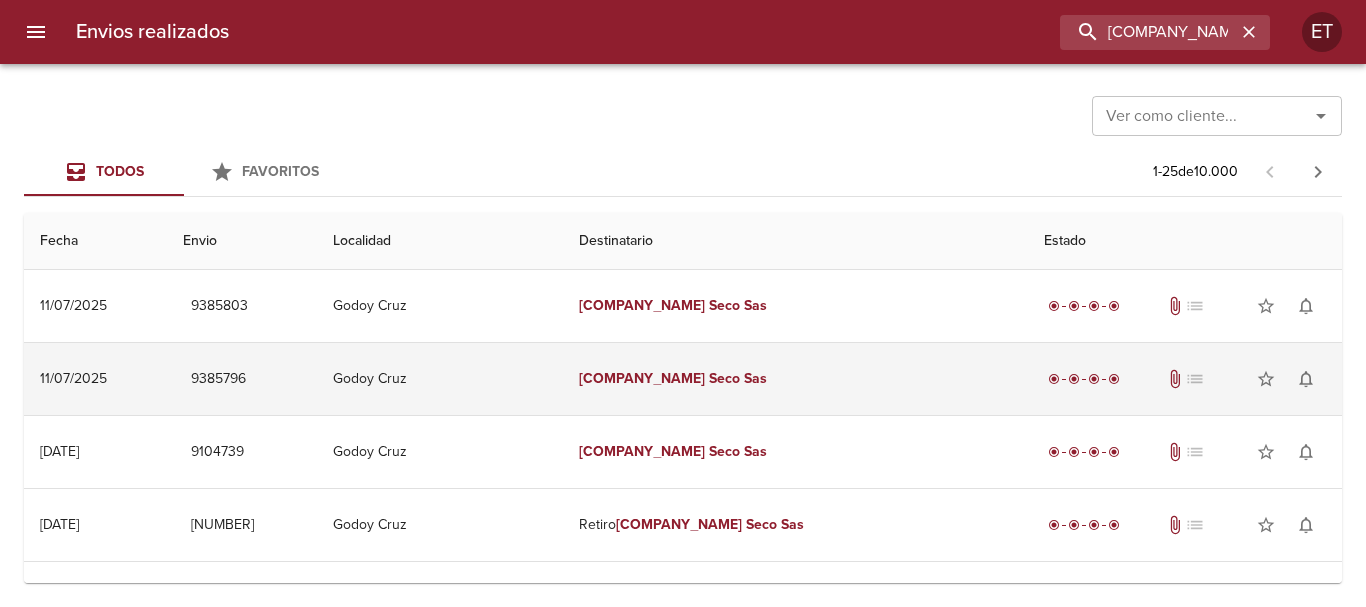 click on "Seco" at bounding box center [724, 378] 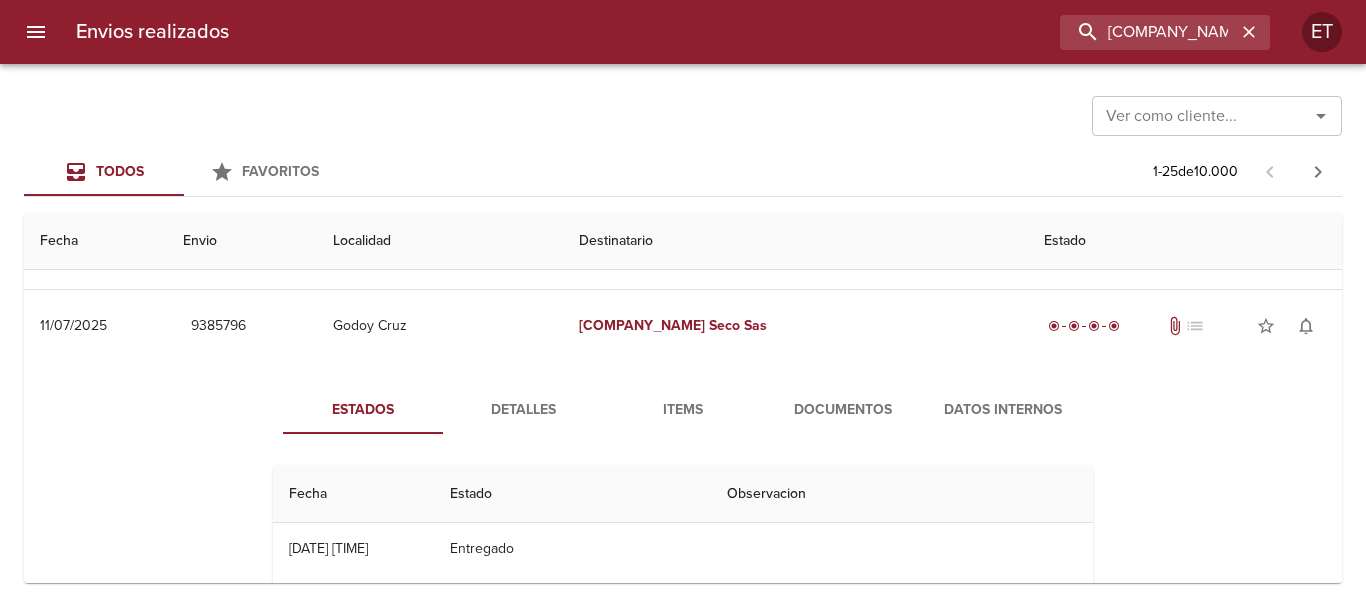 scroll, scrollTop: 100, scrollLeft: 0, axis: vertical 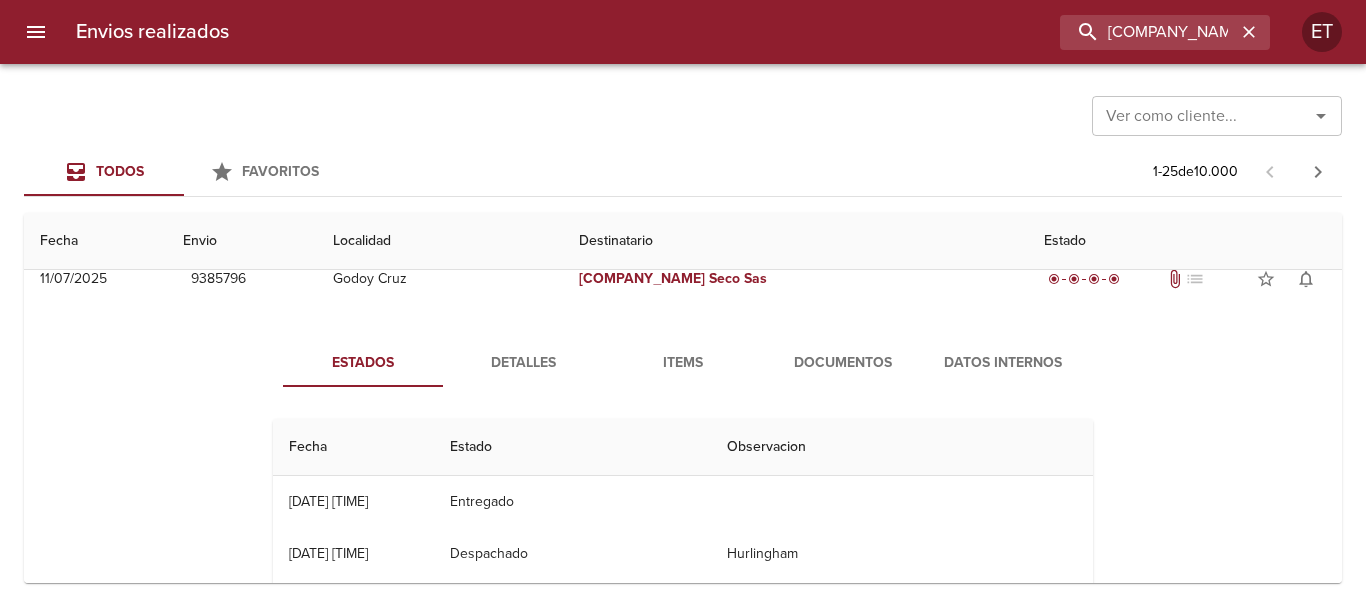 click on "Documentos" at bounding box center (843, 363) 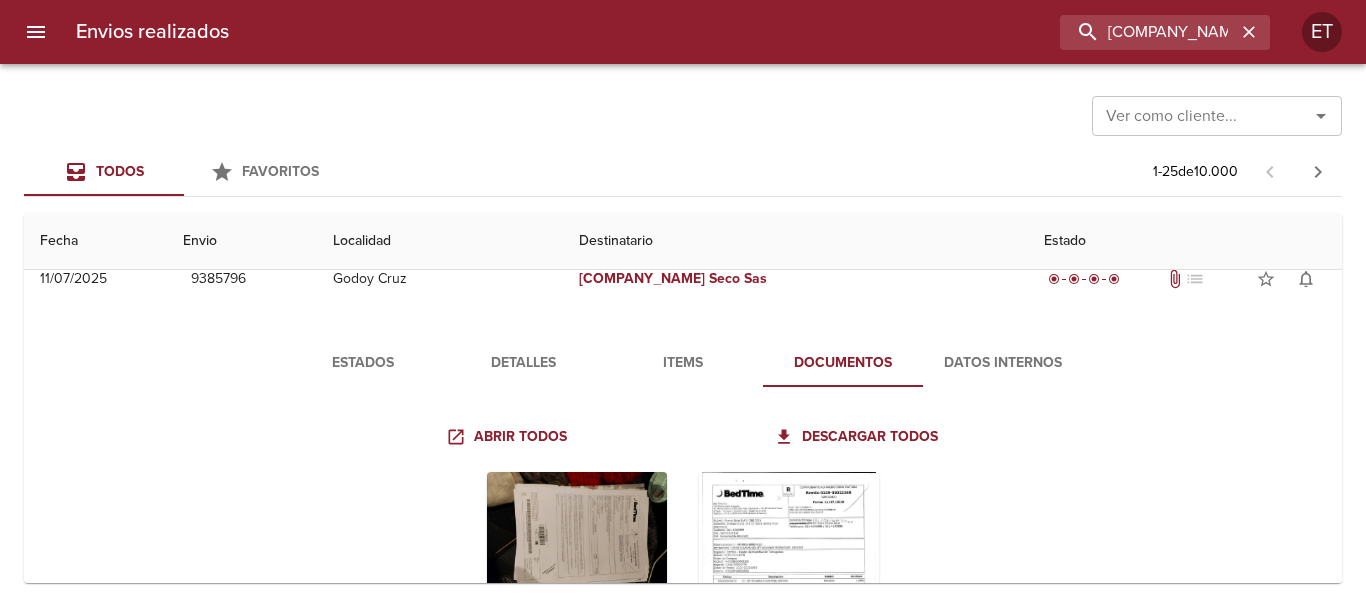 scroll, scrollTop: 200, scrollLeft: 0, axis: vertical 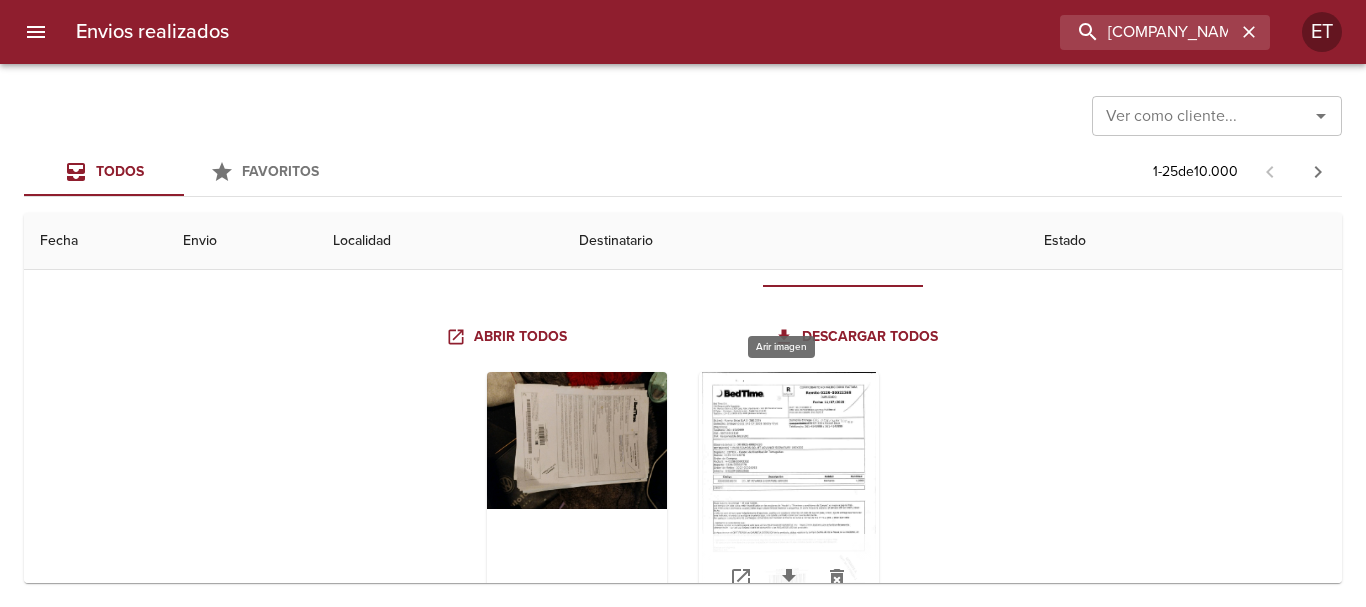click at bounding box center (789, 497) 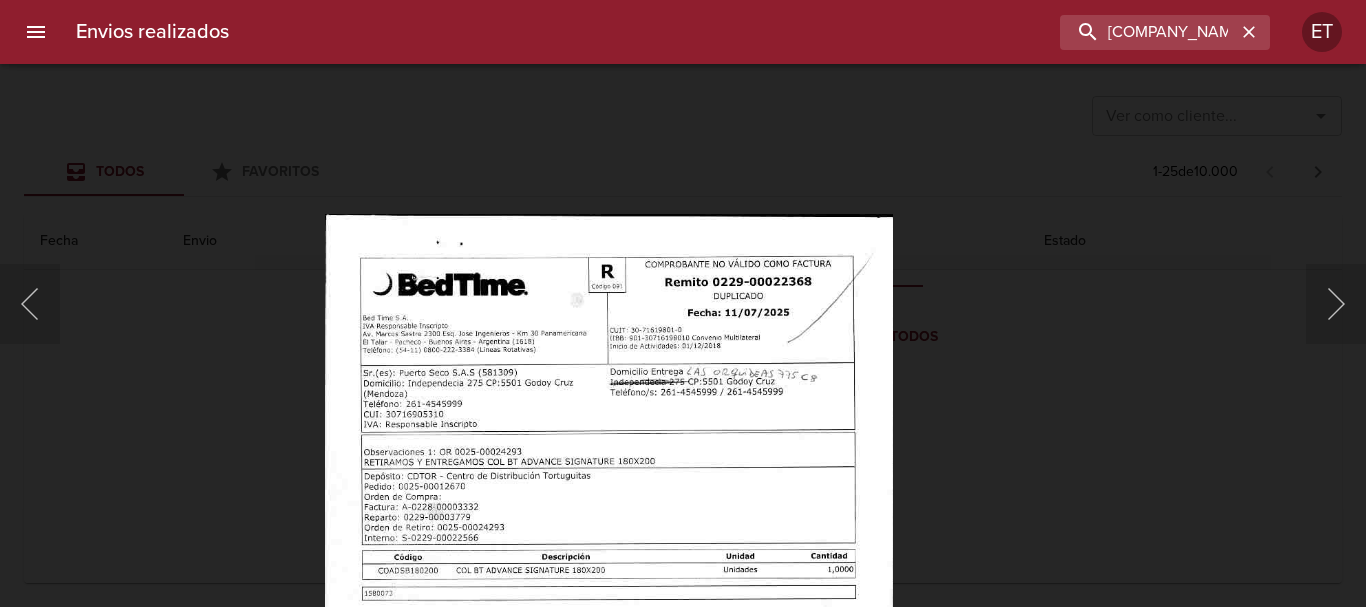 click at bounding box center (609, 623) 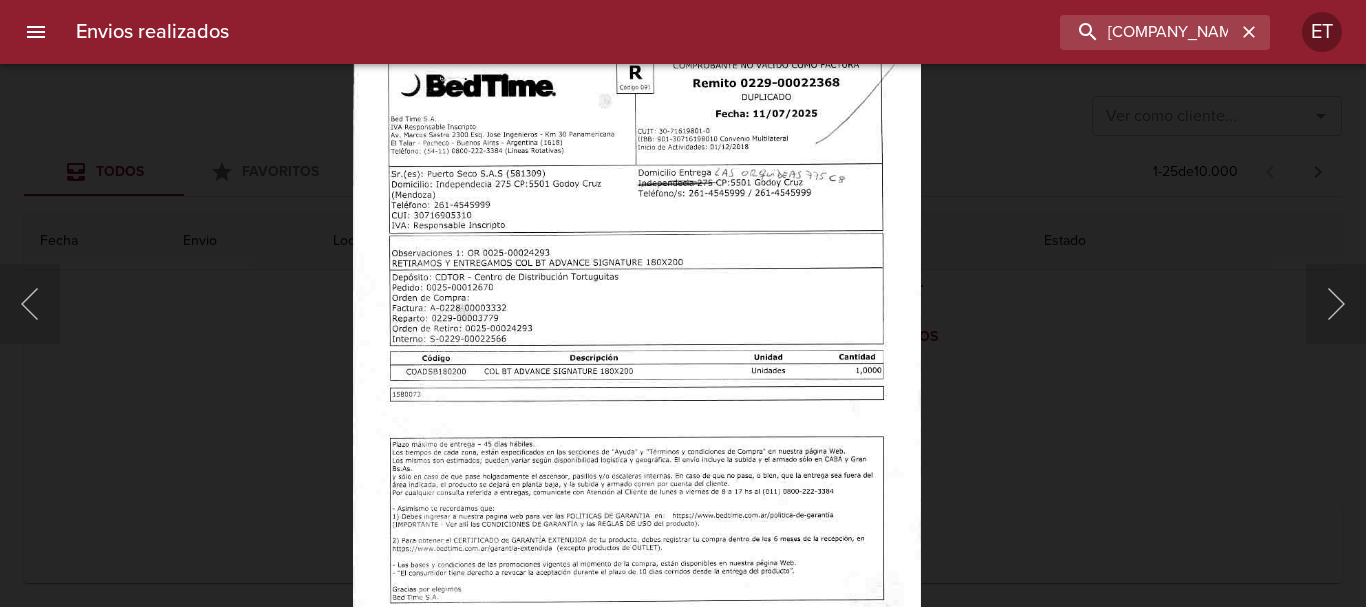 click at bounding box center [637, 424] 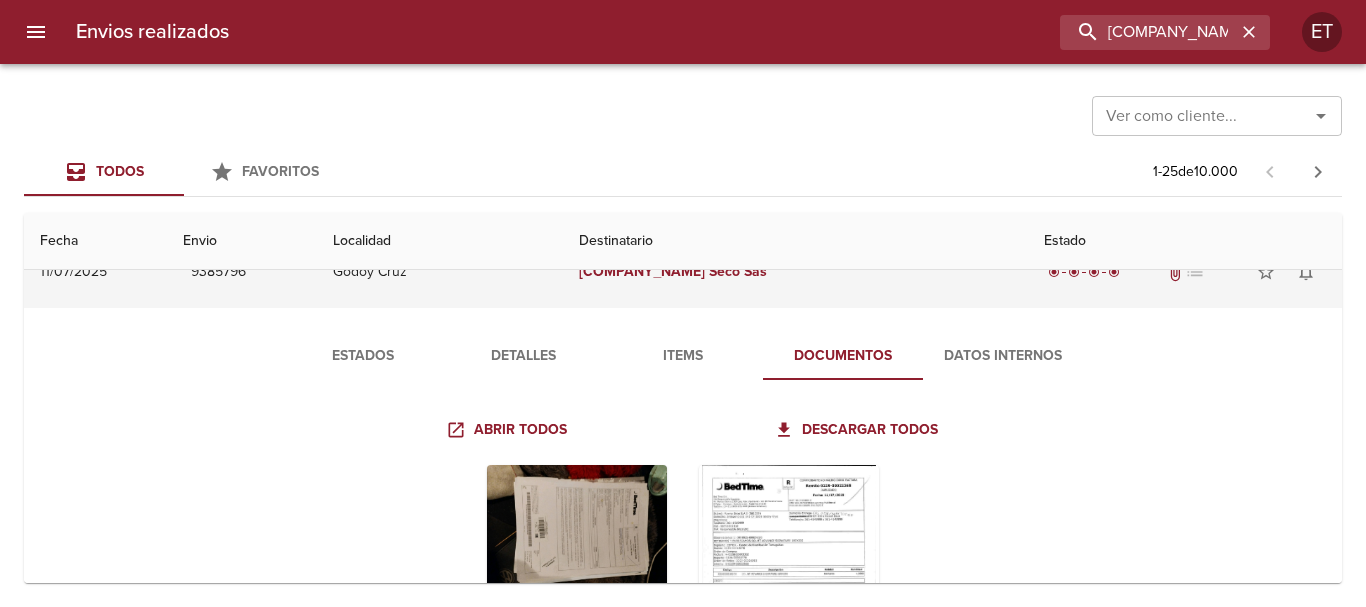 scroll, scrollTop: 0, scrollLeft: 0, axis: both 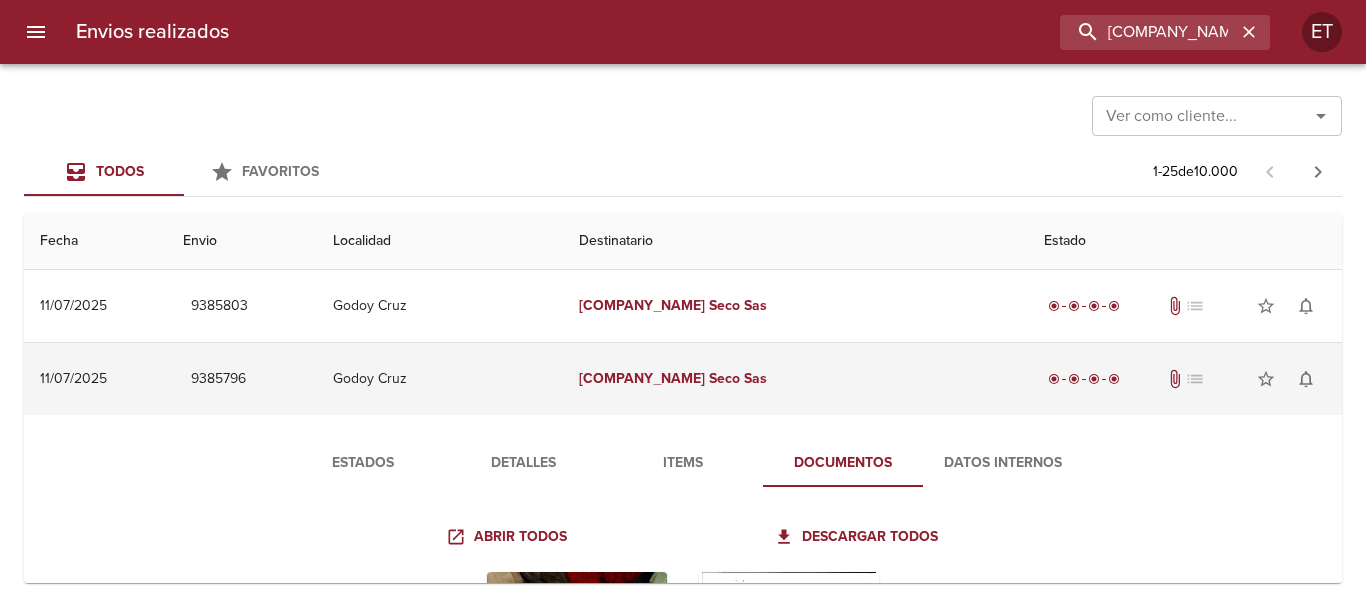 click on "Puerto Seco Sas" at bounding box center [795, 379] 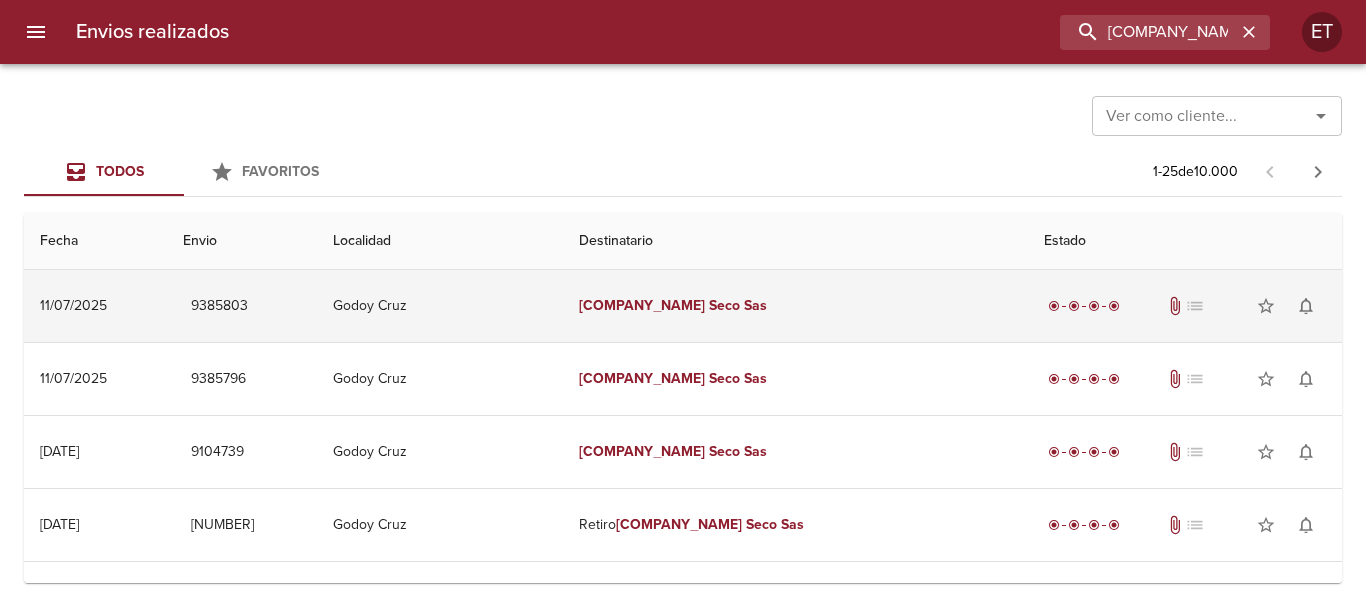 click on "Puerto Seco Sas" at bounding box center (795, 306) 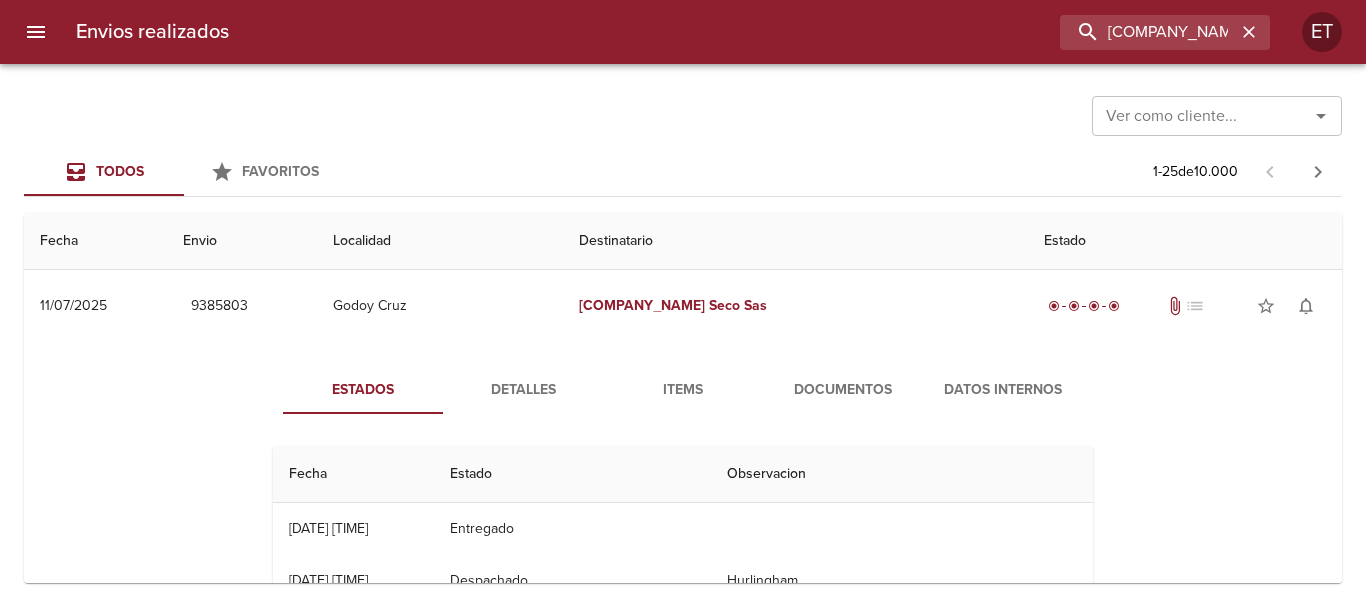 click on "Documentos" at bounding box center (843, 390) 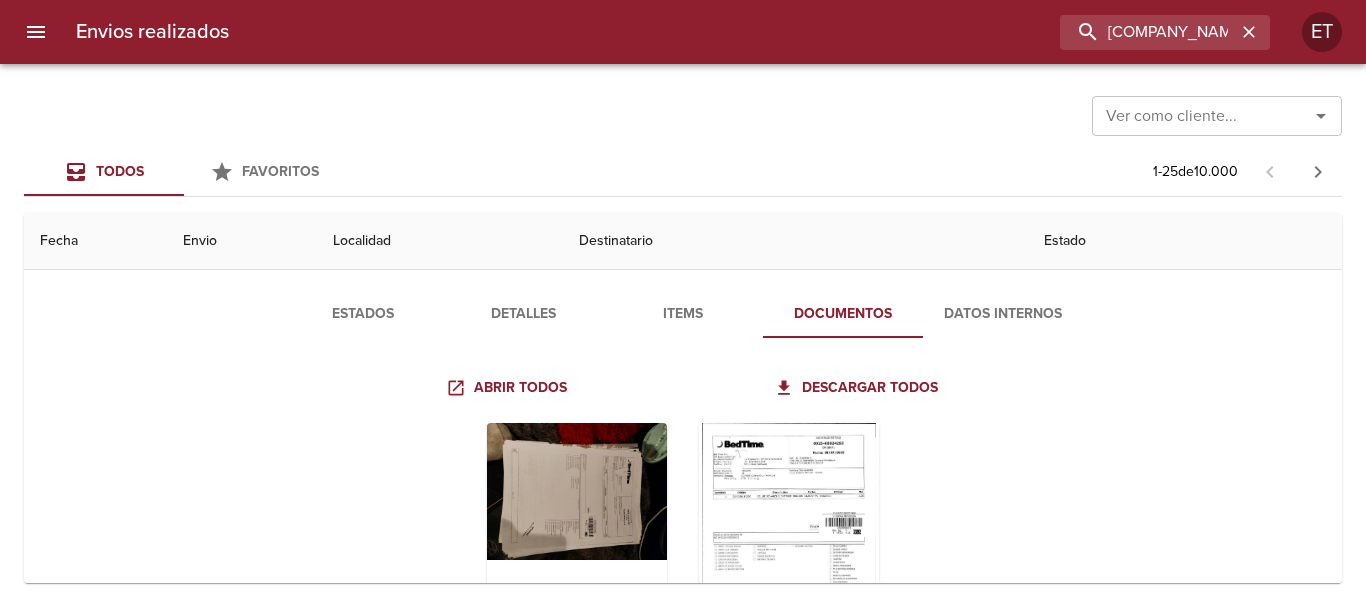 scroll, scrollTop: 200, scrollLeft: 0, axis: vertical 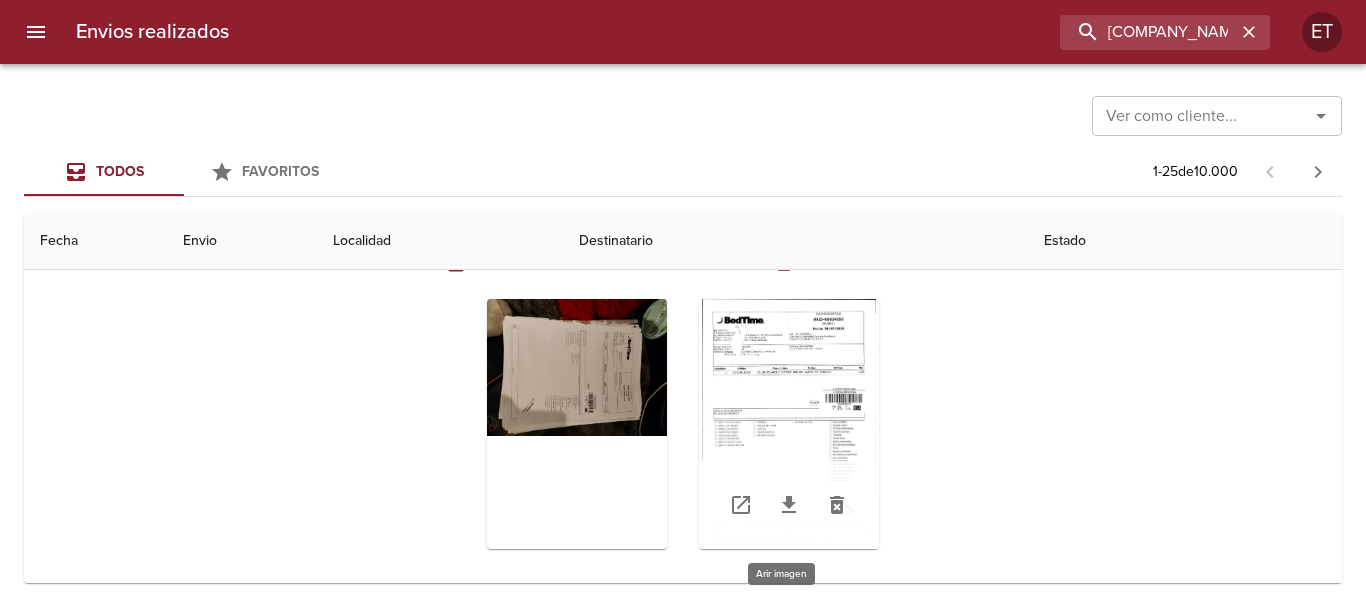 click at bounding box center [789, 424] 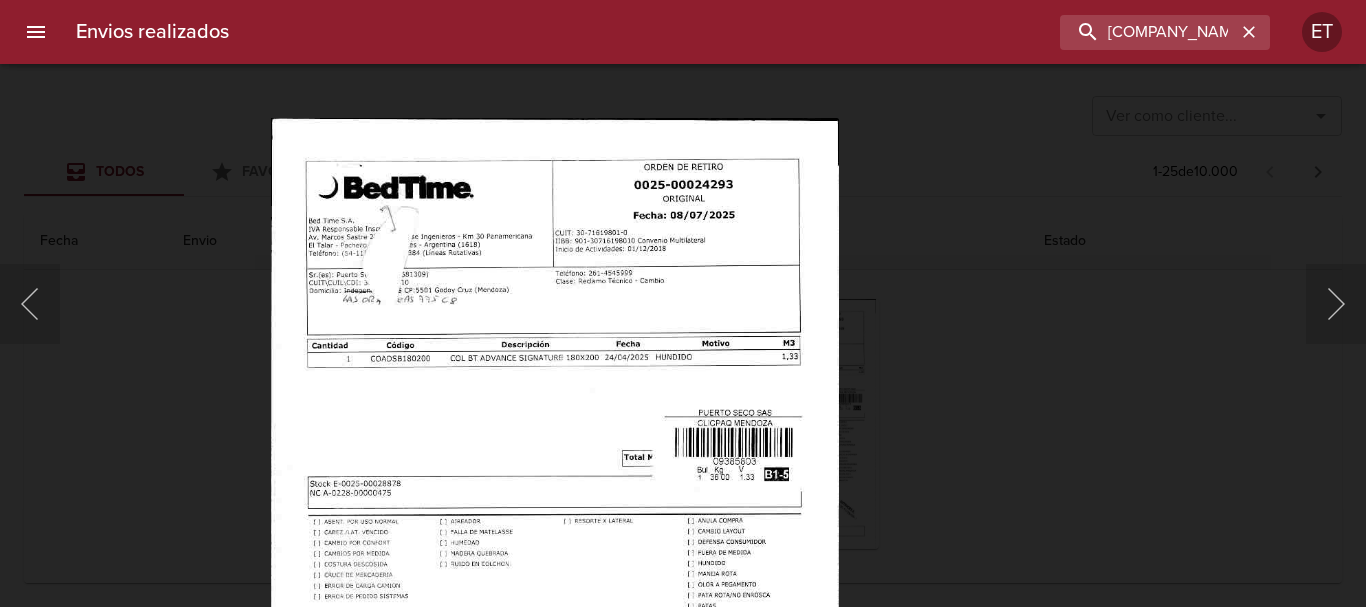 click at bounding box center [555, 527] 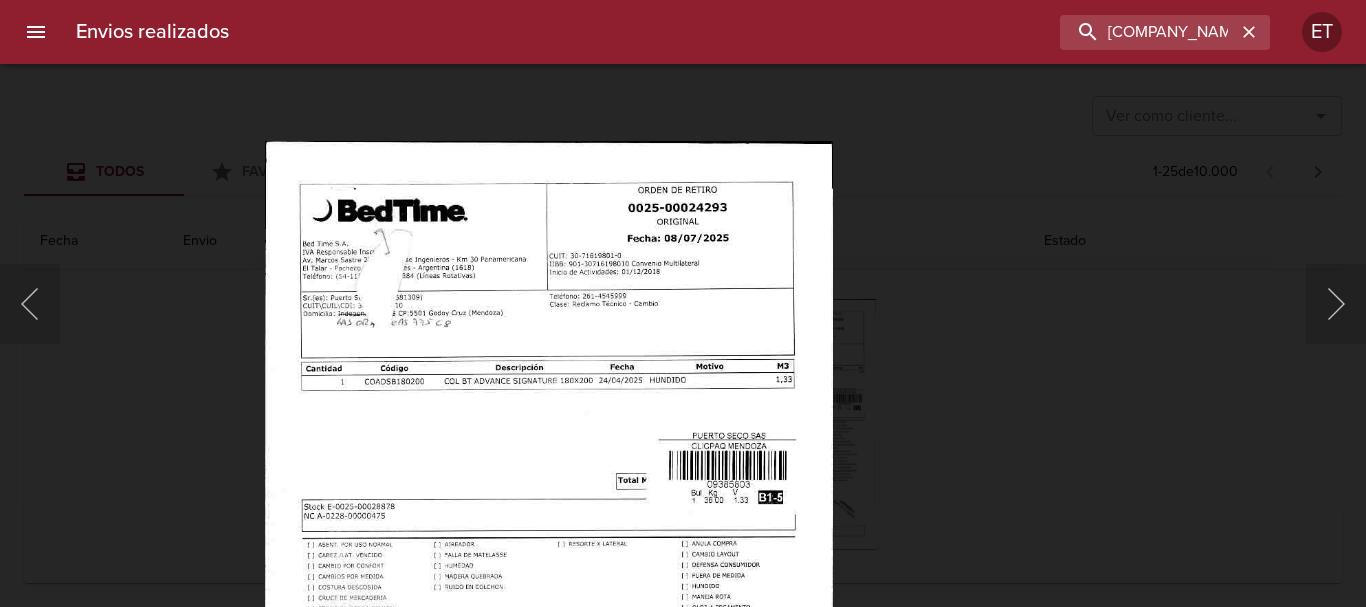 click at bounding box center [683, 303] 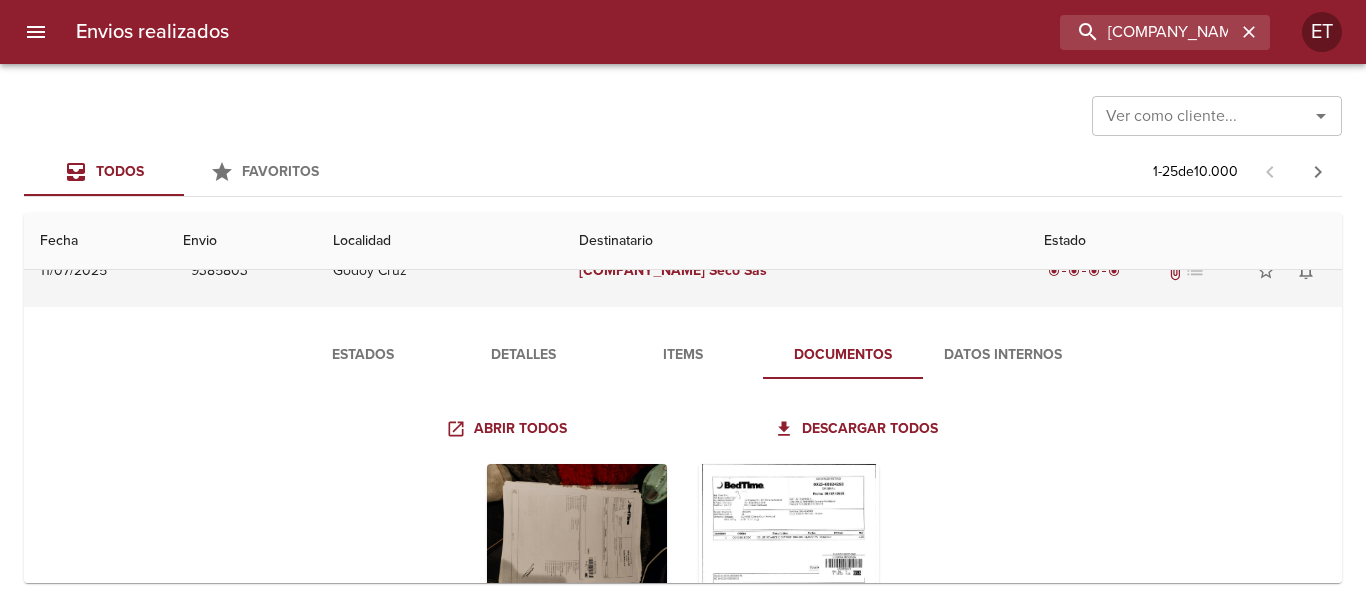 scroll, scrollTop: 0, scrollLeft: 0, axis: both 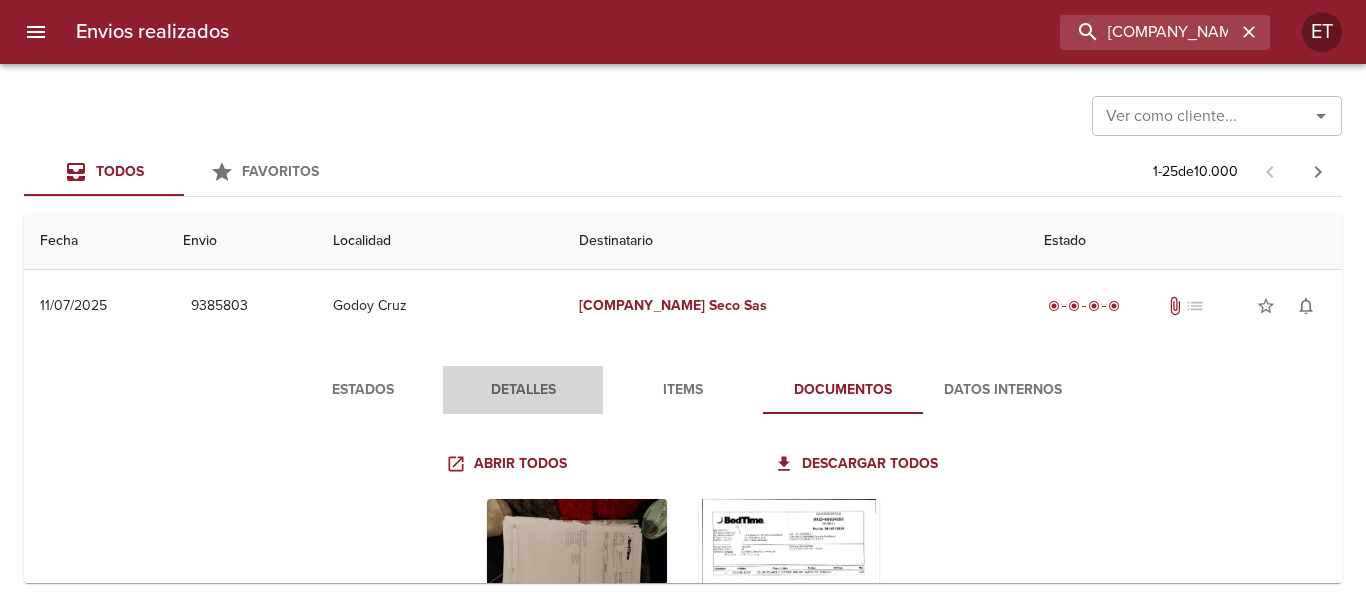 click on "Detalles" at bounding box center (523, 390) 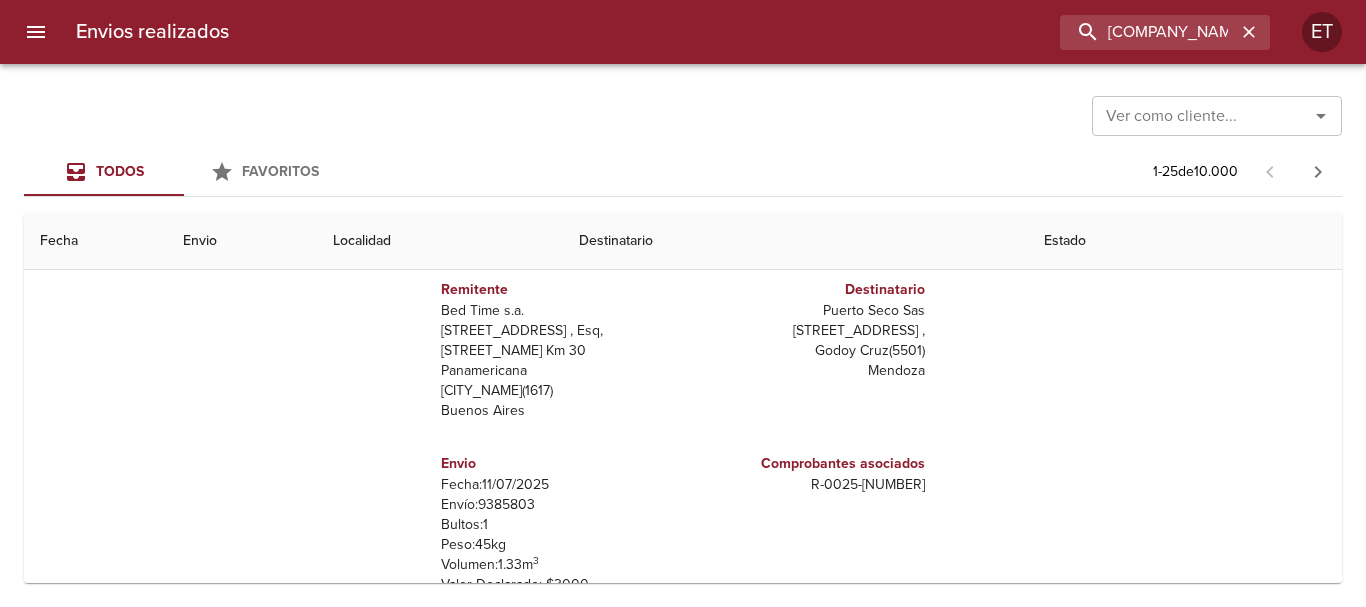 scroll, scrollTop: 0, scrollLeft: 0, axis: both 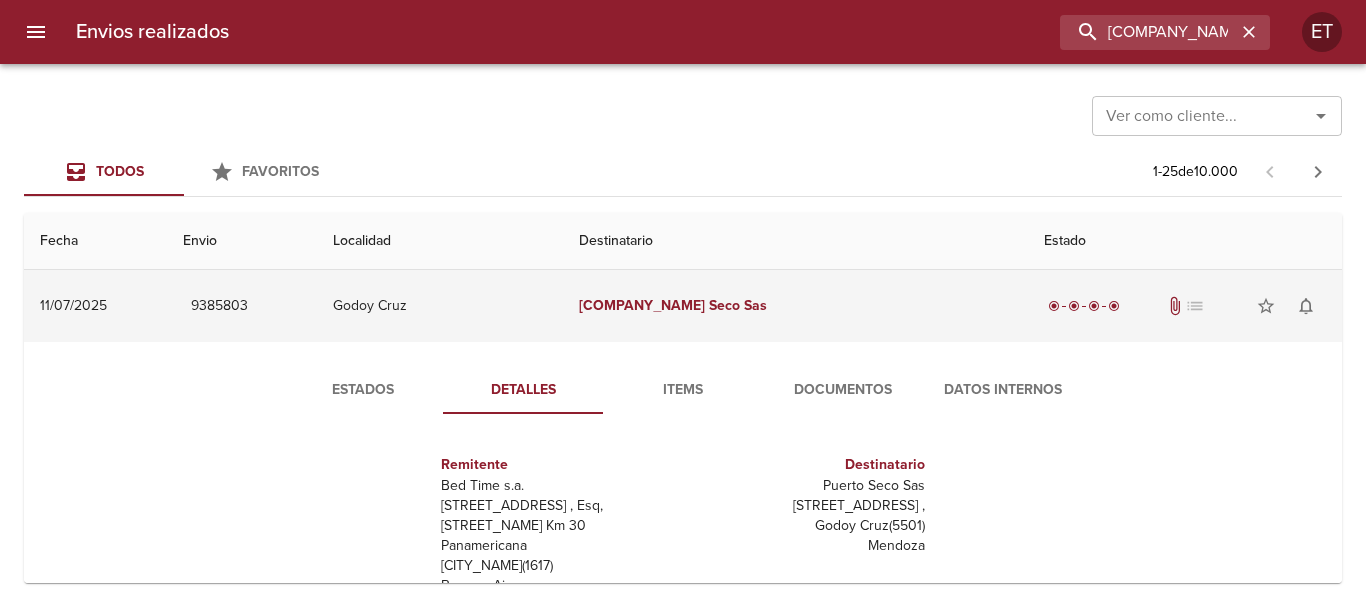 click on "[COMPANY_NAME]" at bounding box center (642, 305) 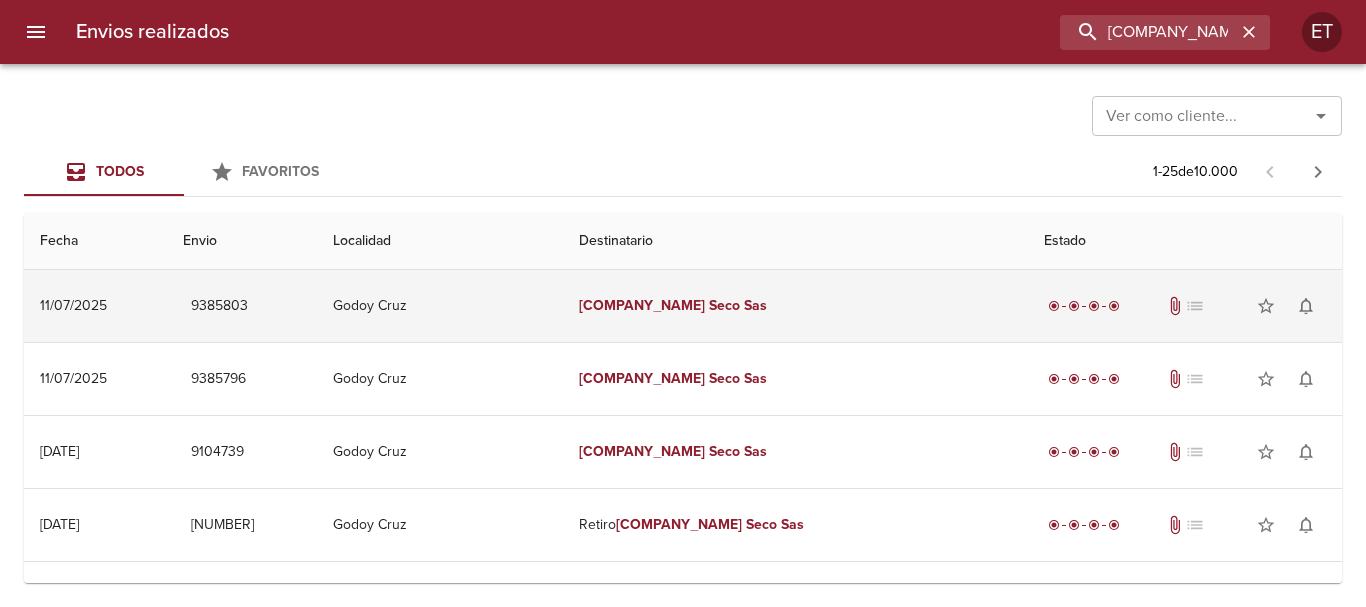 click on "Puerto Seco Sas" at bounding box center (795, 306) 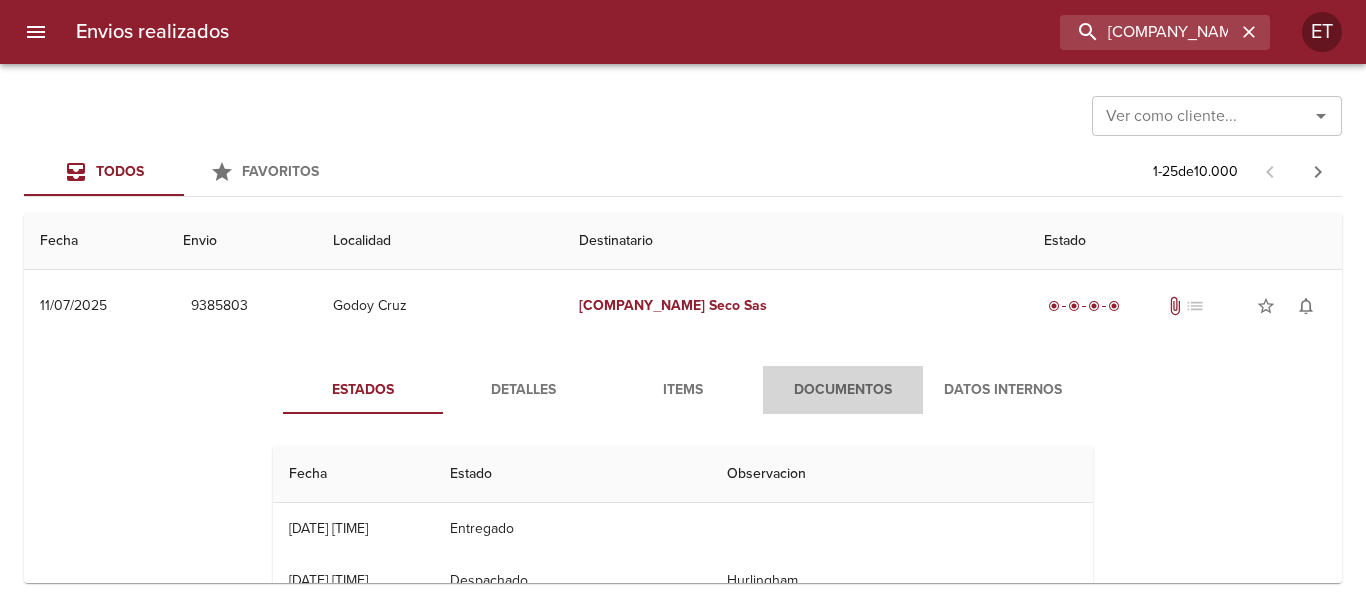 click on "Documentos" at bounding box center (843, 390) 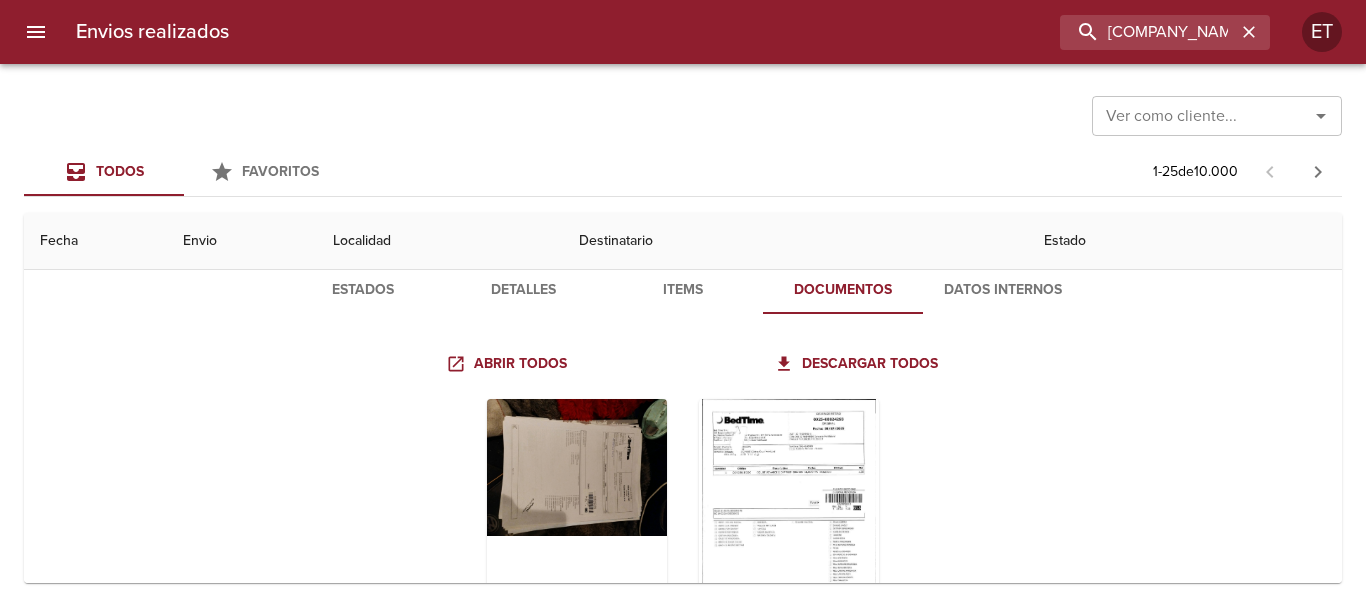 scroll, scrollTop: 0, scrollLeft: 0, axis: both 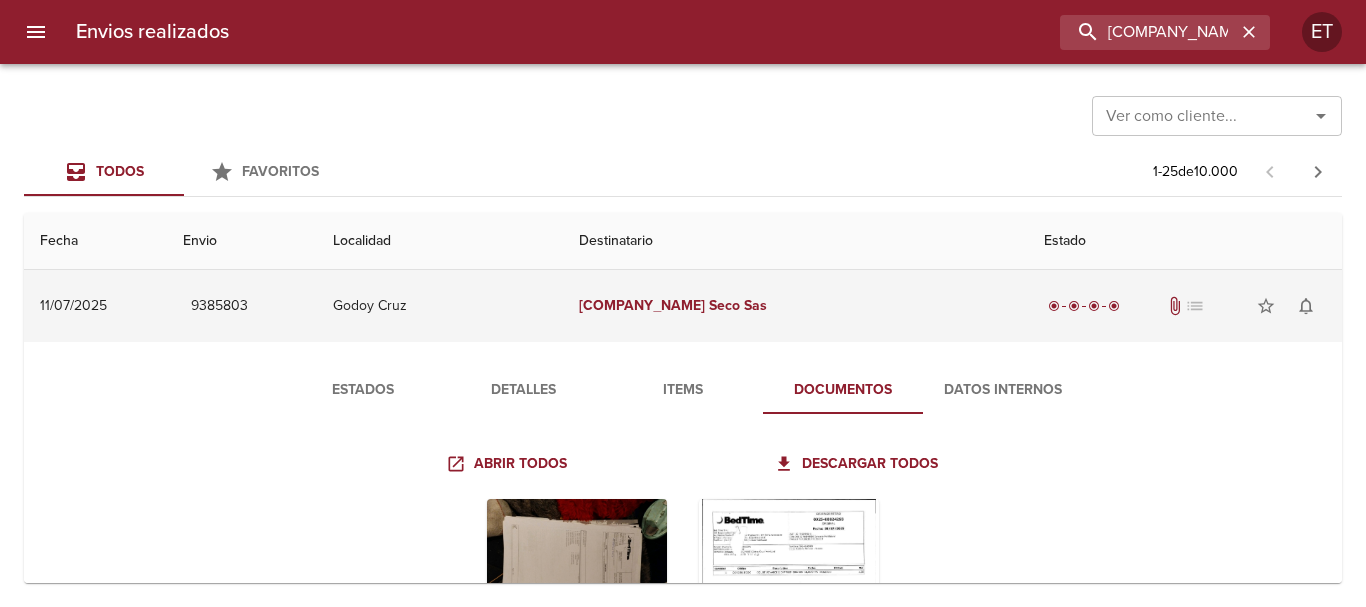 click on "Puerto Seco Sas" at bounding box center [795, 306] 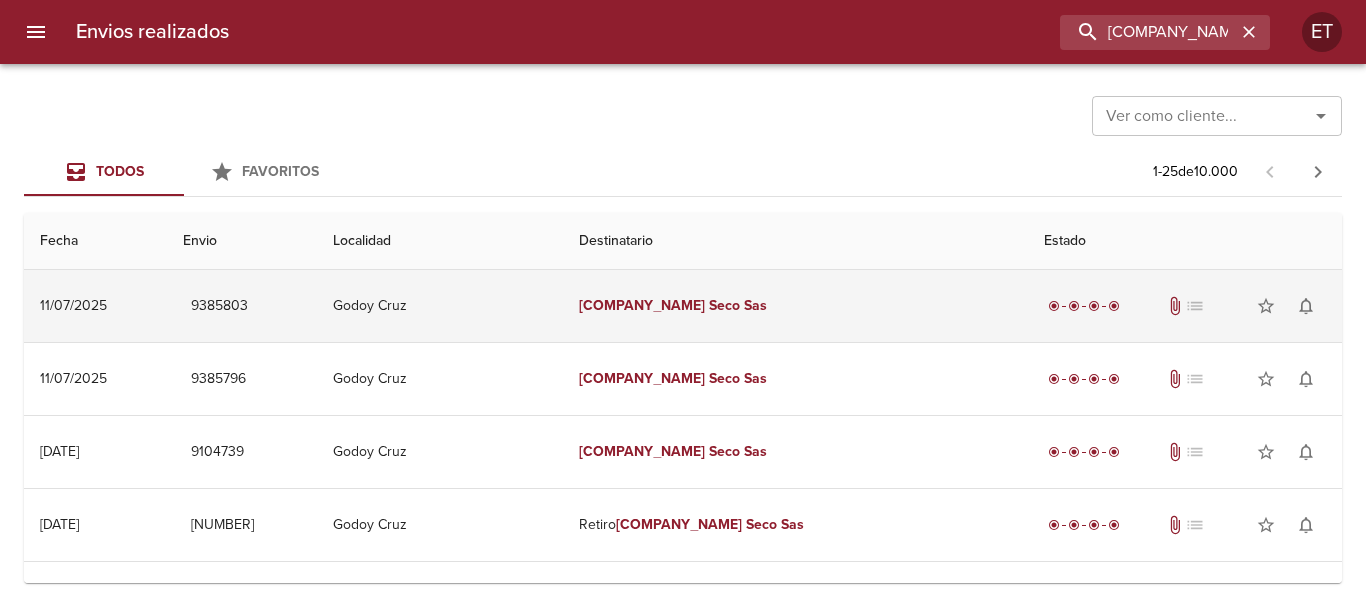 click on "Puerto Seco Sas" at bounding box center (795, 306) 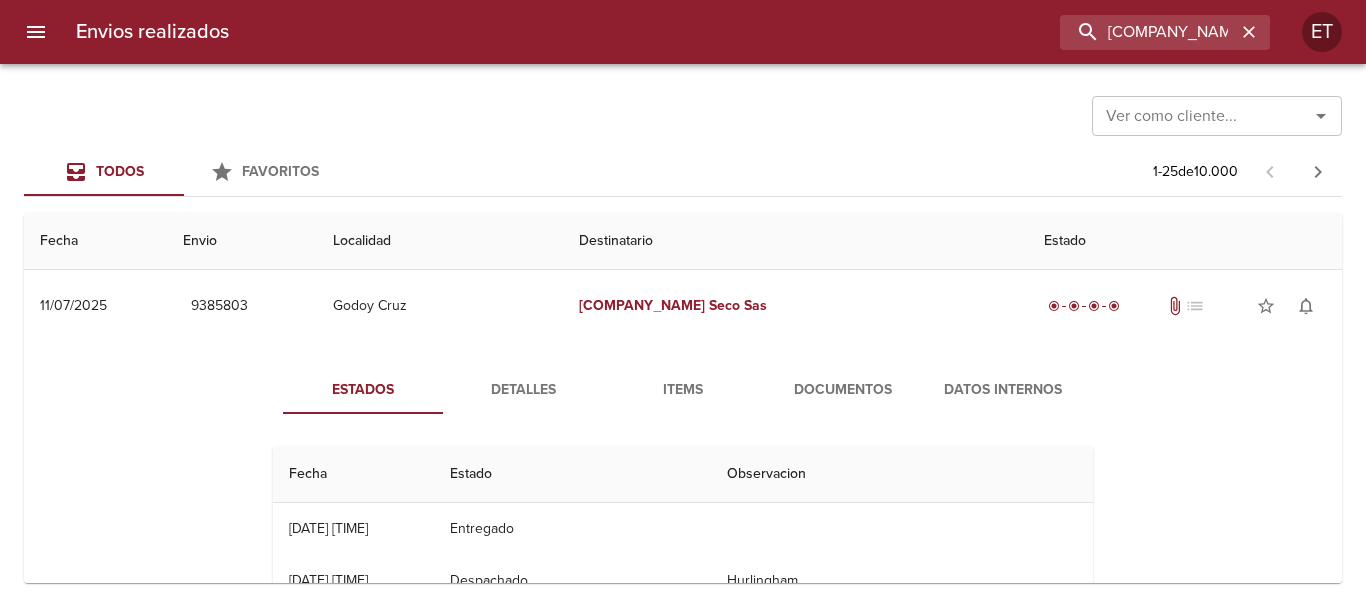 click on "Detalles" at bounding box center (523, 390) 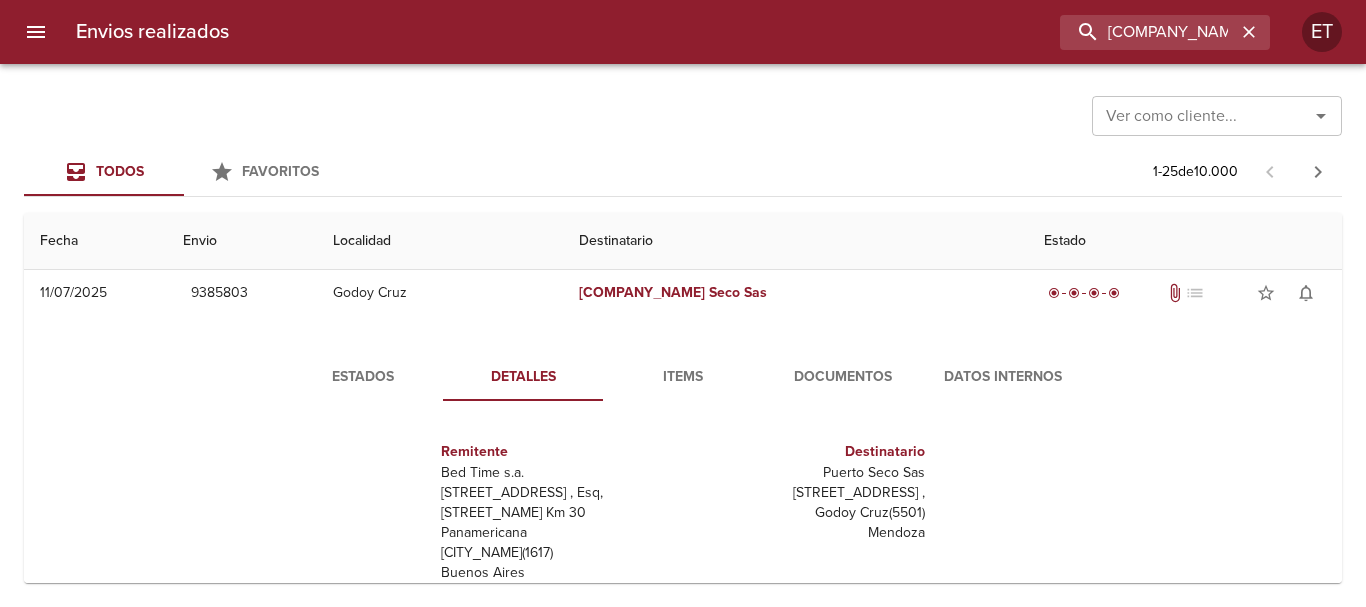 scroll, scrollTop: 0, scrollLeft: 0, axis: both 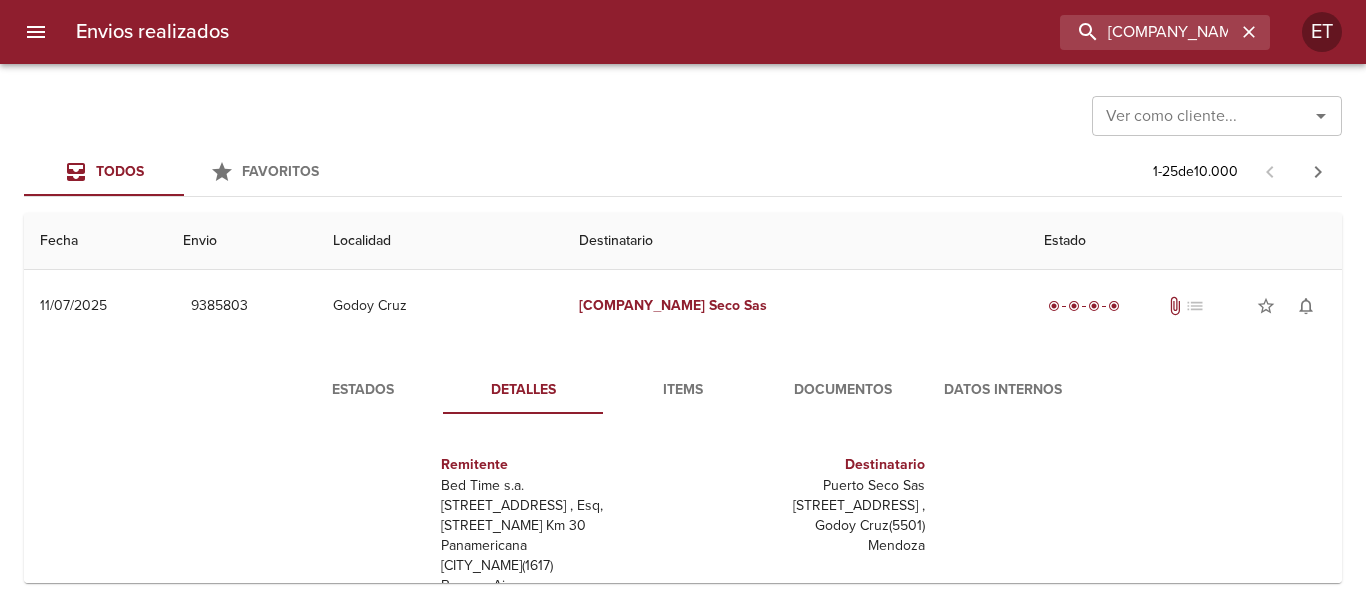 click on "Estados Detalles Items Documentos Datos Internos Remitente Bed Time s.a. [STREET_ADDRESS] , Esq, [STREET_NAME] Km 30 Panamericana El Talar ( [POSTAL_CODE] ) [CITY] Destinatario Puerto Seco Sas [STREET_ADDRESS] , Godoy Cruz ( [POSTAL_CODE] ) [CITY] Envio Fecha: [DATE] Envío: [NUMBER] Bultos: 1 Peso: 45 kg Volumen: 1.33 m 3 Valor Declarado: $ 3000 Comprobantes asociados R - 0025 - 00024293 Transporte Transporte: Clicpaq Mendoza Observacion Col Bt Adv Sig 180 X 200" at bounding box center (683, 598) 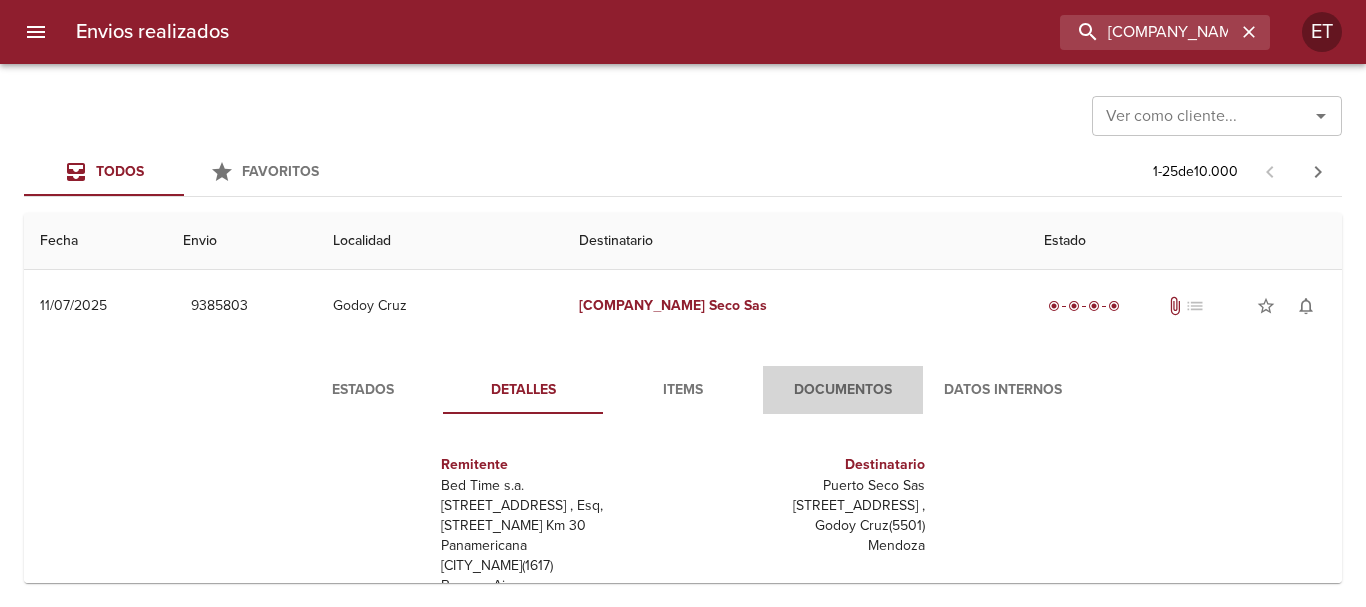 click on "Documentos" at bounding box center [843, 390] 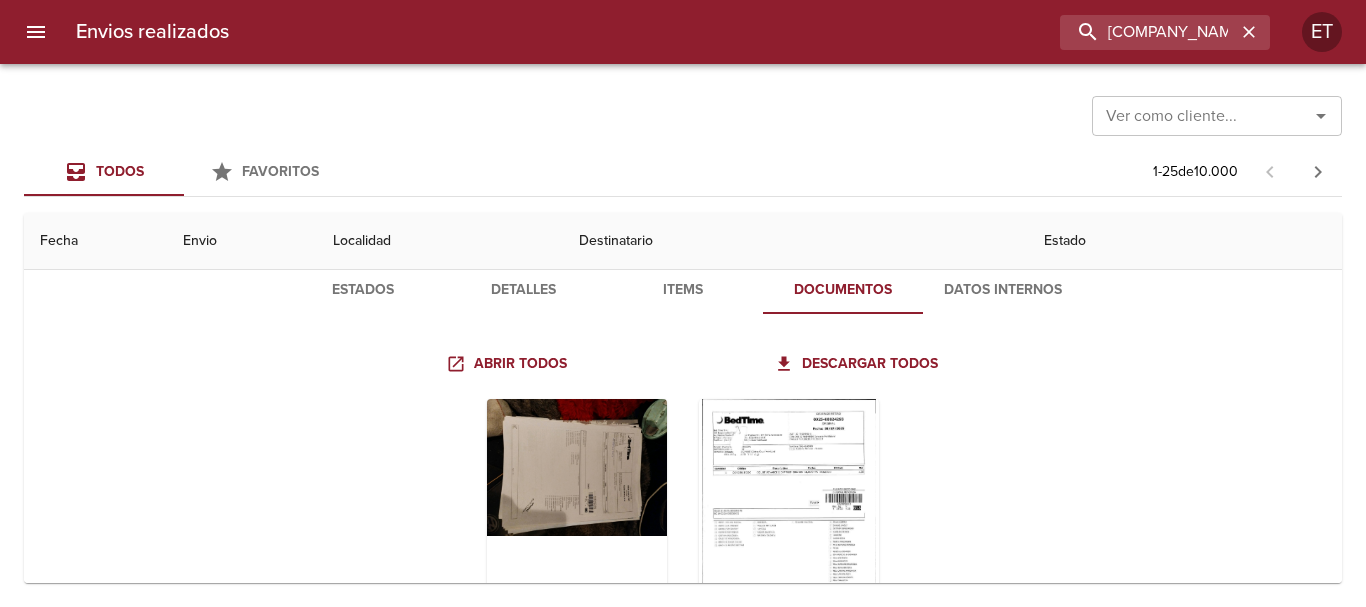 scroll, scrollTop: 300, scrollLeft: 0, axis: vertical 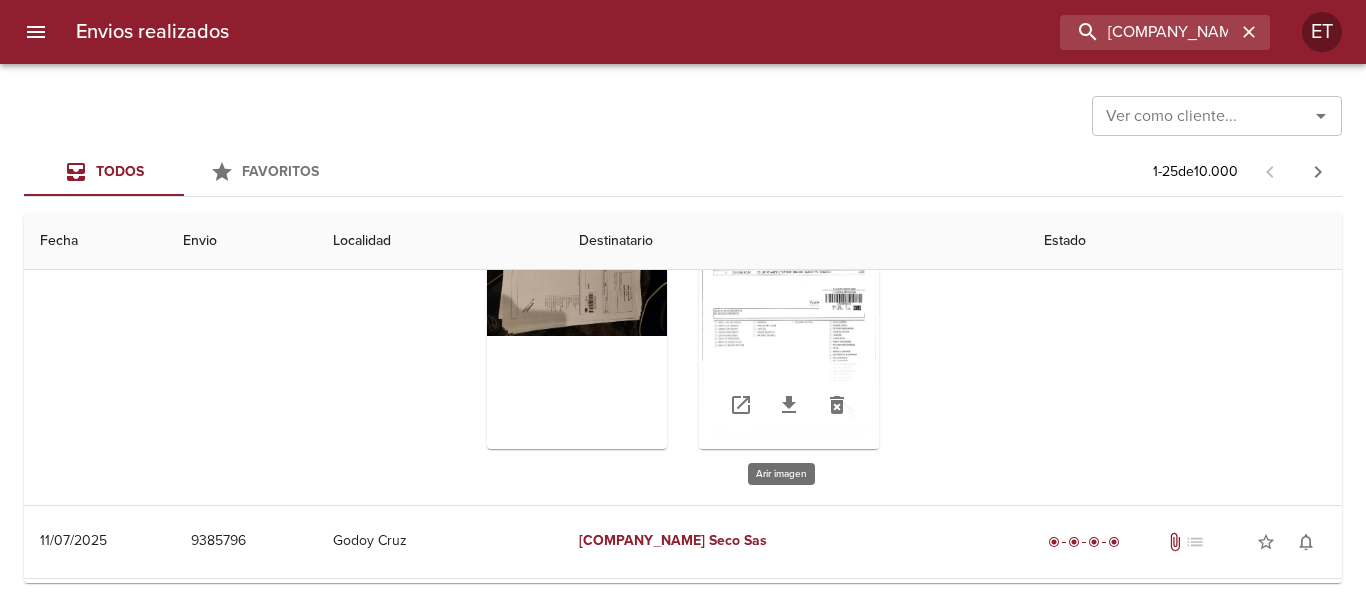 click at bounding box center (789, 324) 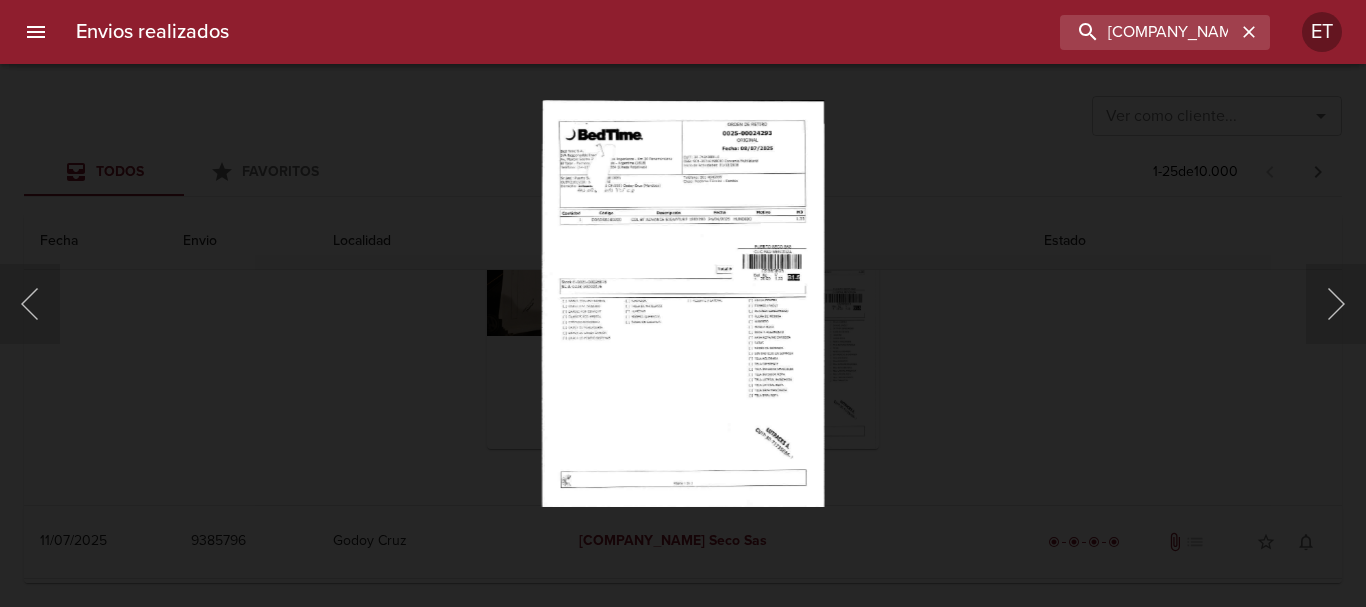 drag, startPoint x: 1119, startPoint y: 371, endPoint x: 997, endPoint y: 427, distance: 134.23859 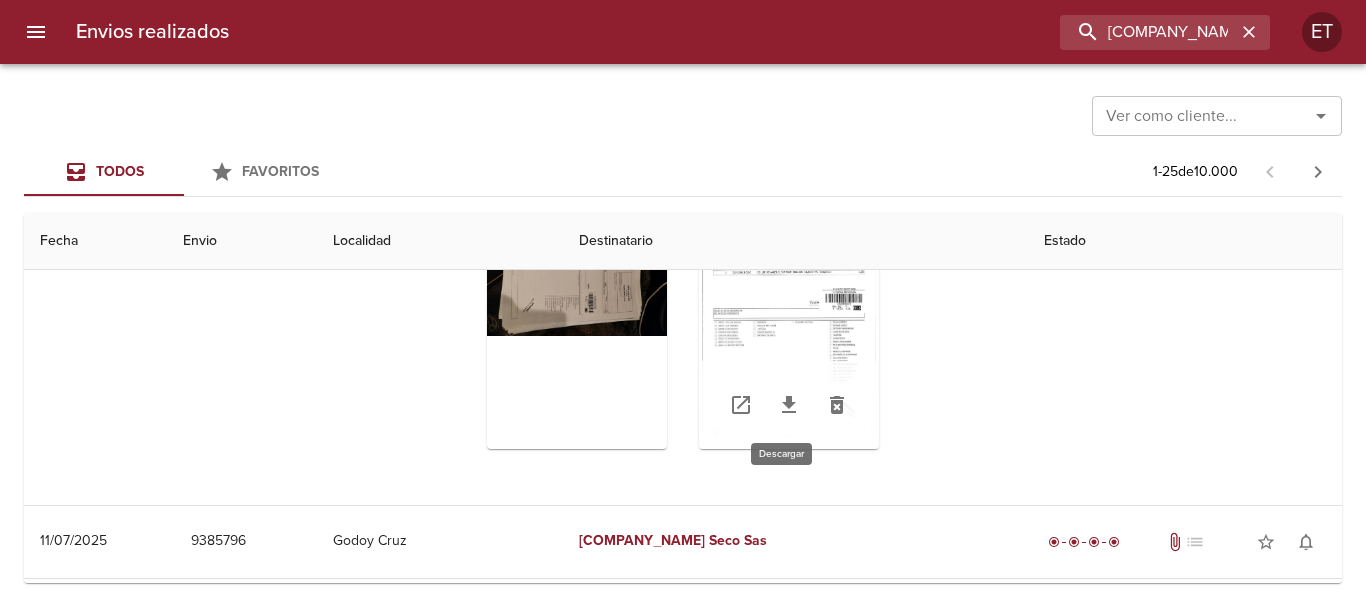 click 